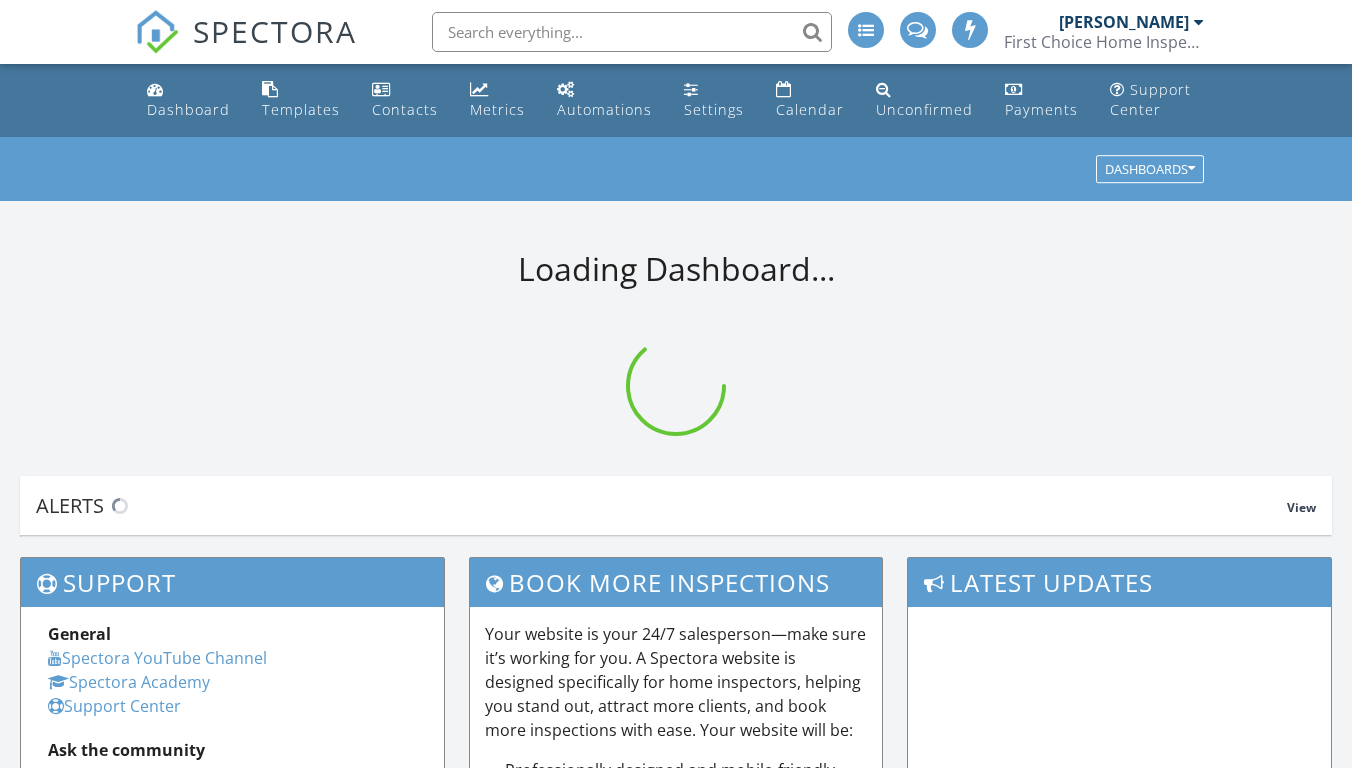 scroll, scrollTop: 0, scrollLeft: 0, axis: both 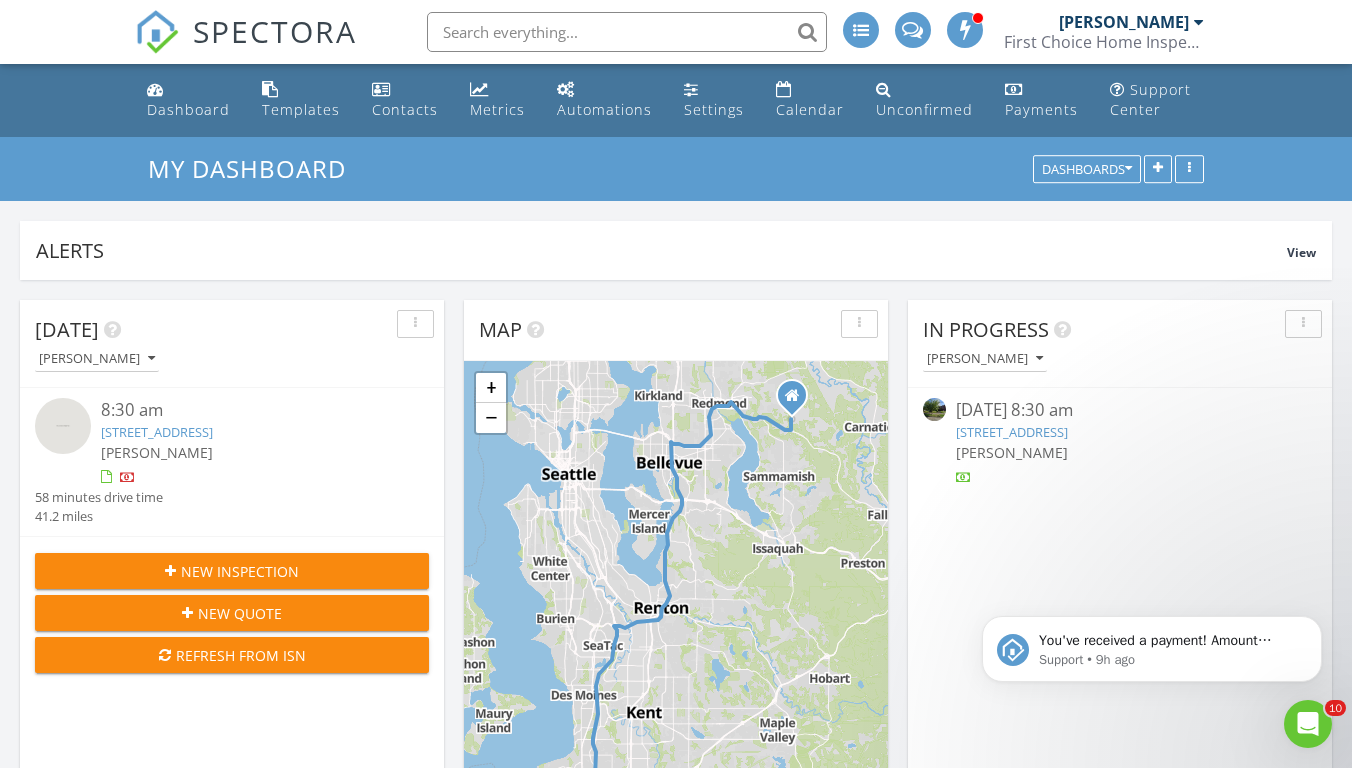 click on "35825 4th Pl SW, Federal Way, WA 98023" at bounding box center (157, 432) 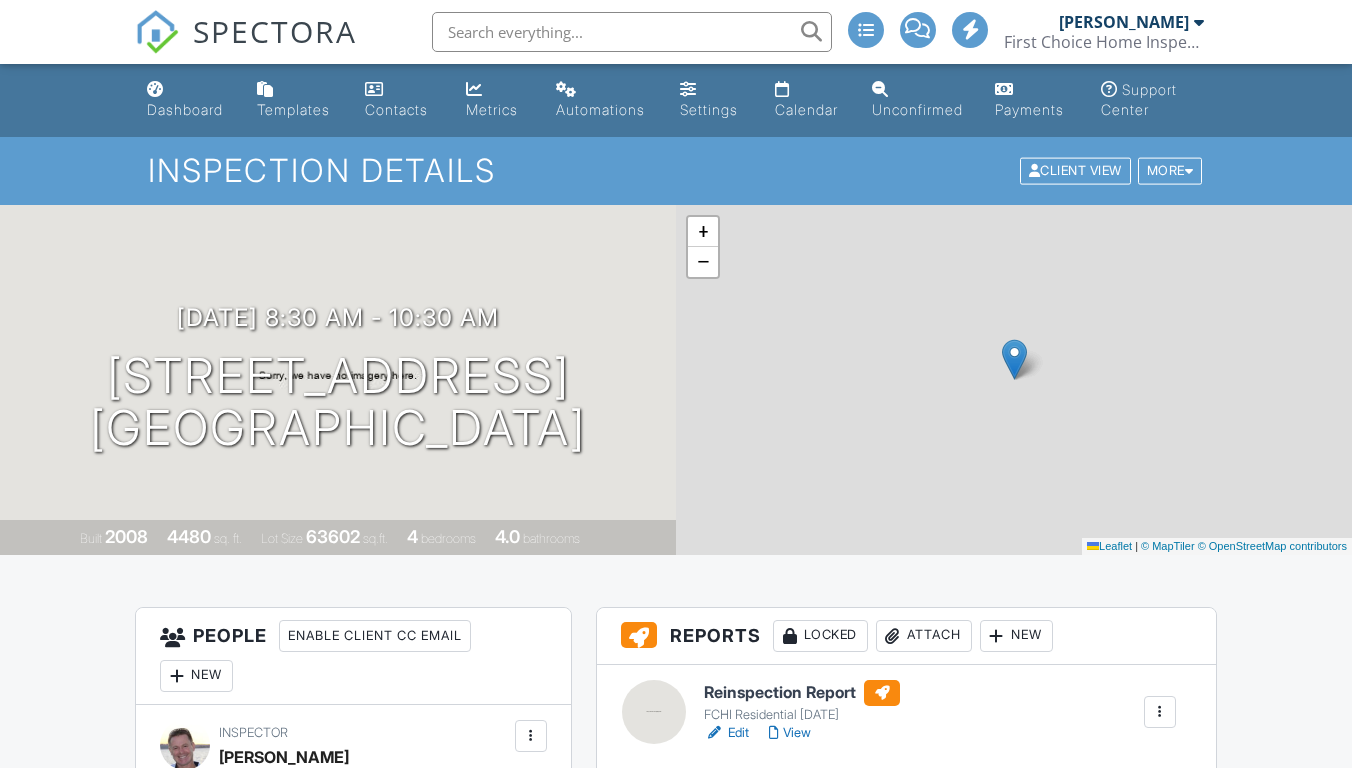 scroll, scrollTop: 0, scrollLeft: 0, axis: both 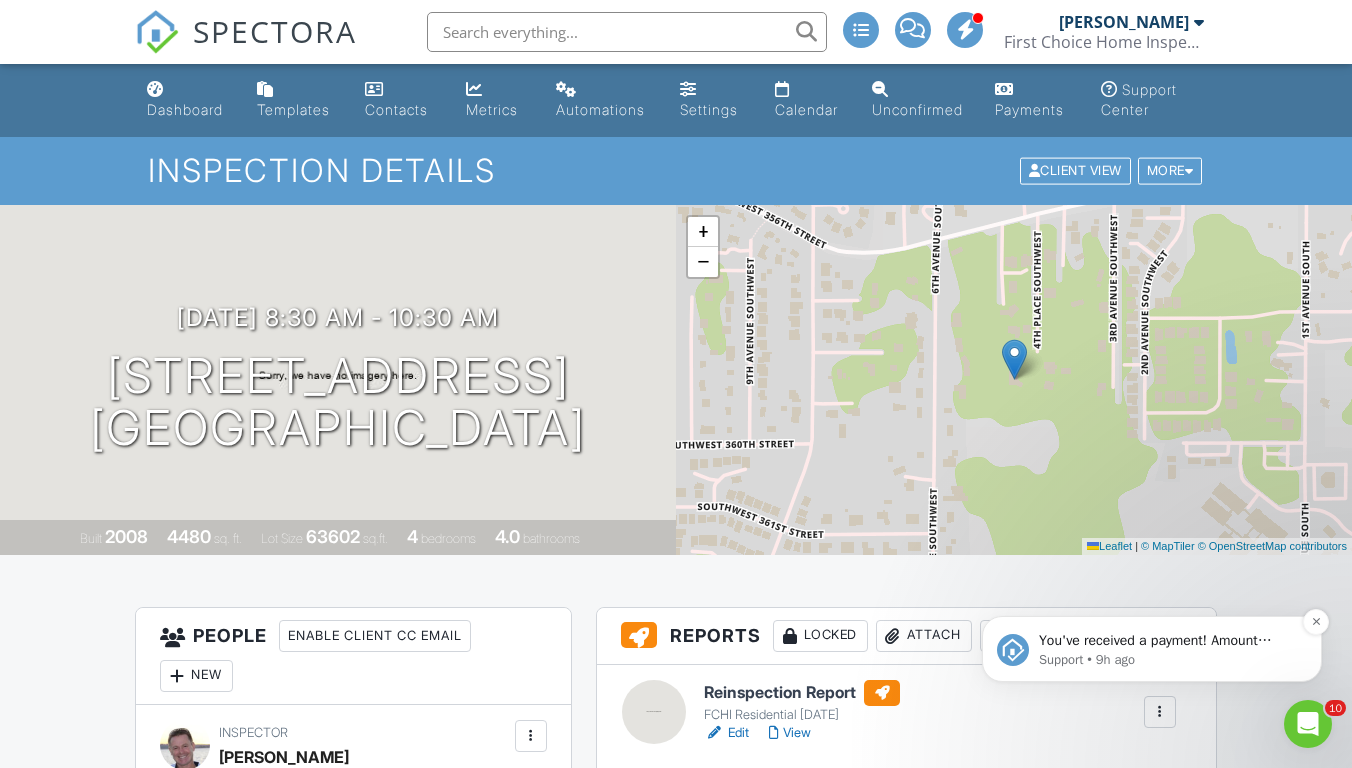 click on "Support • 9h ago" at bounding box center (1168, 660) 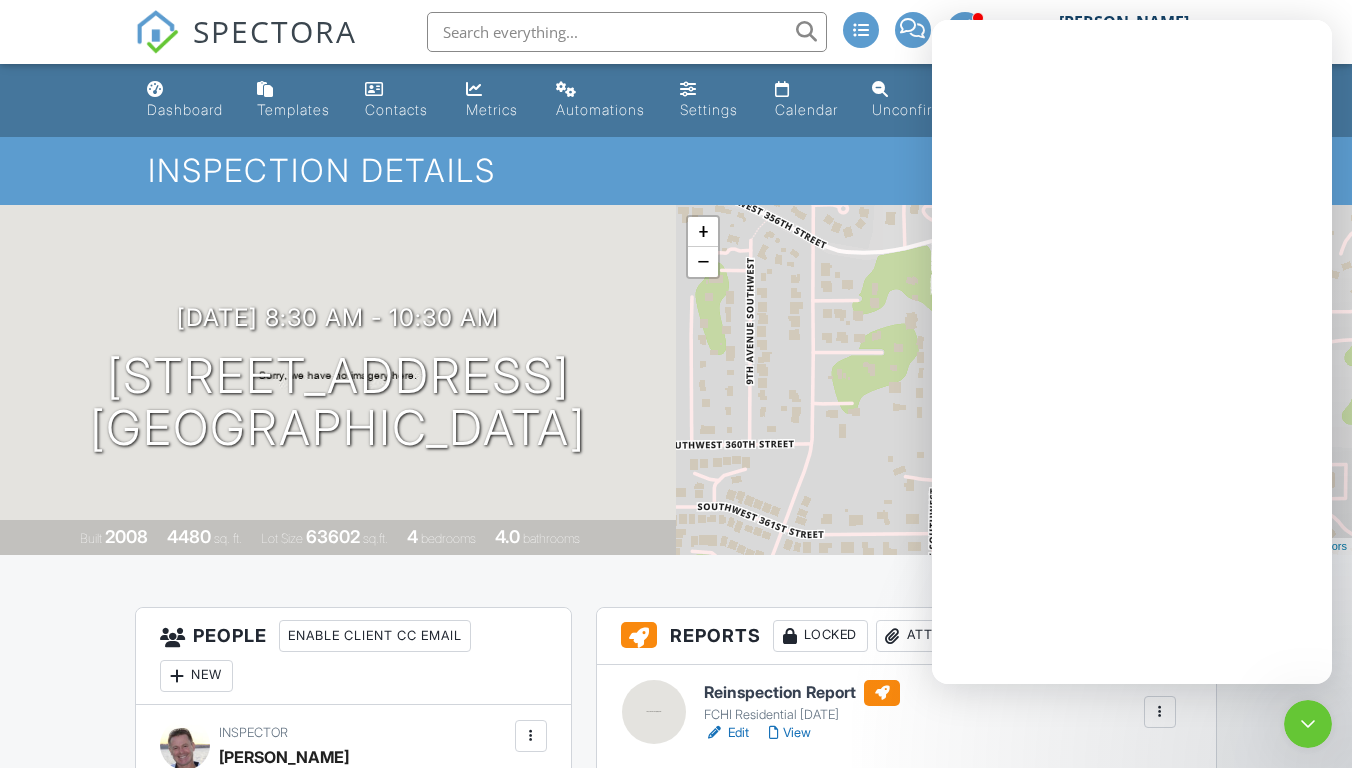scroll, scrollTop: 0, scrollLeft: 0, axis: both 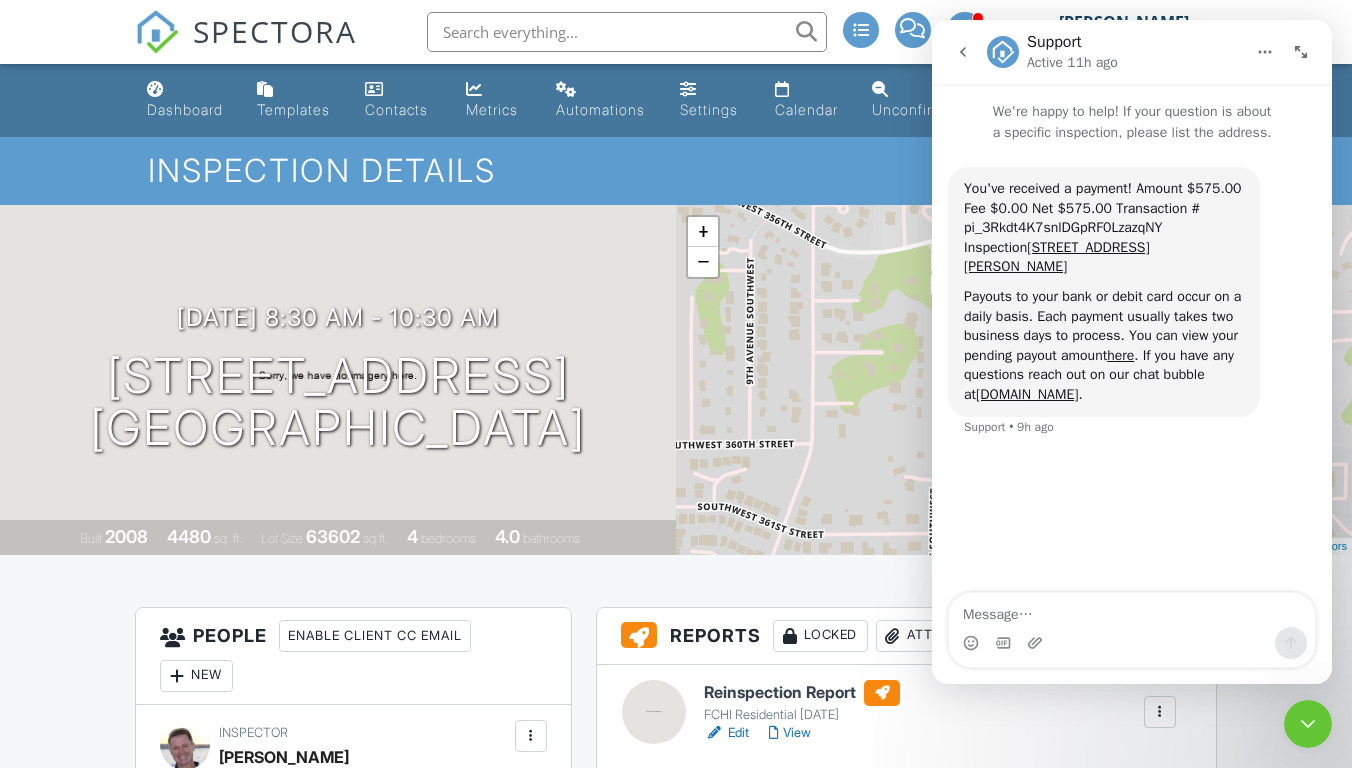 click 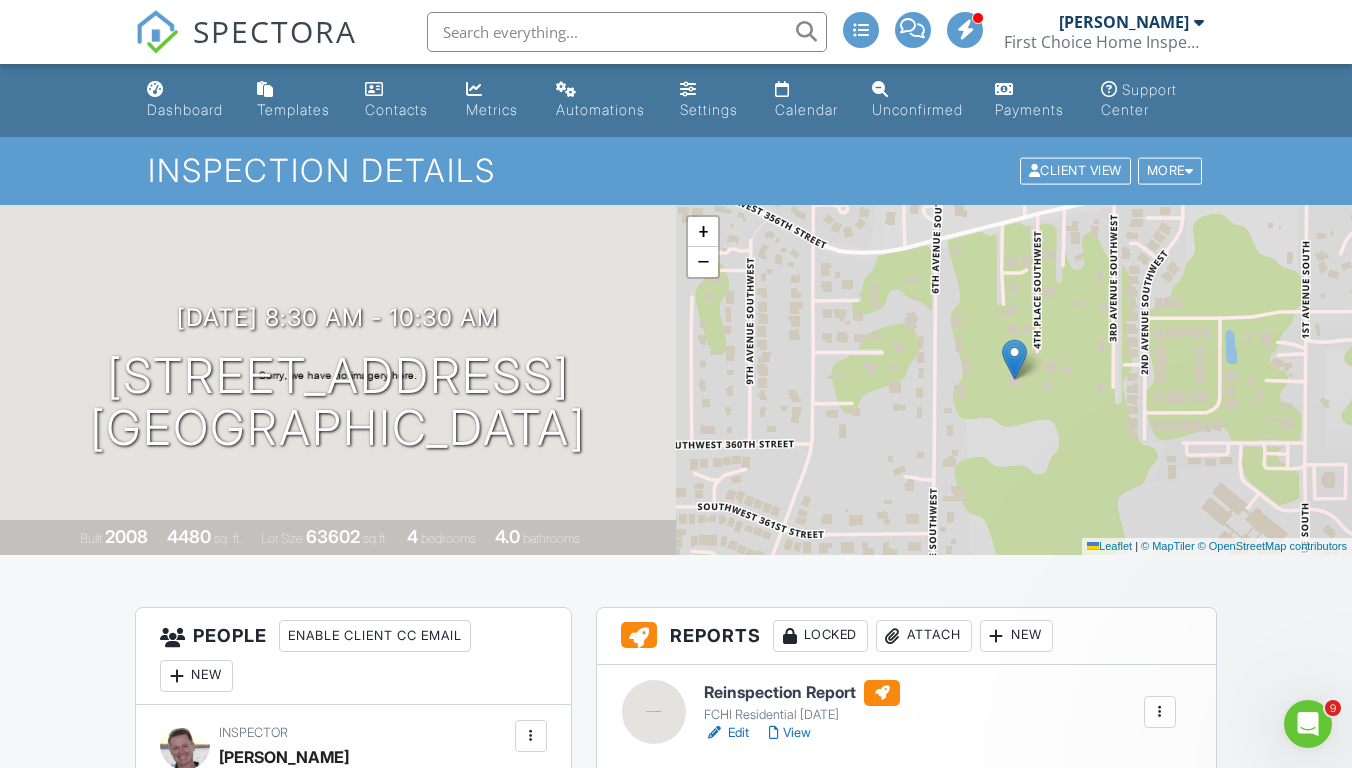 scroll, scrollTop: 0, scrollLeft: 0, axis: both 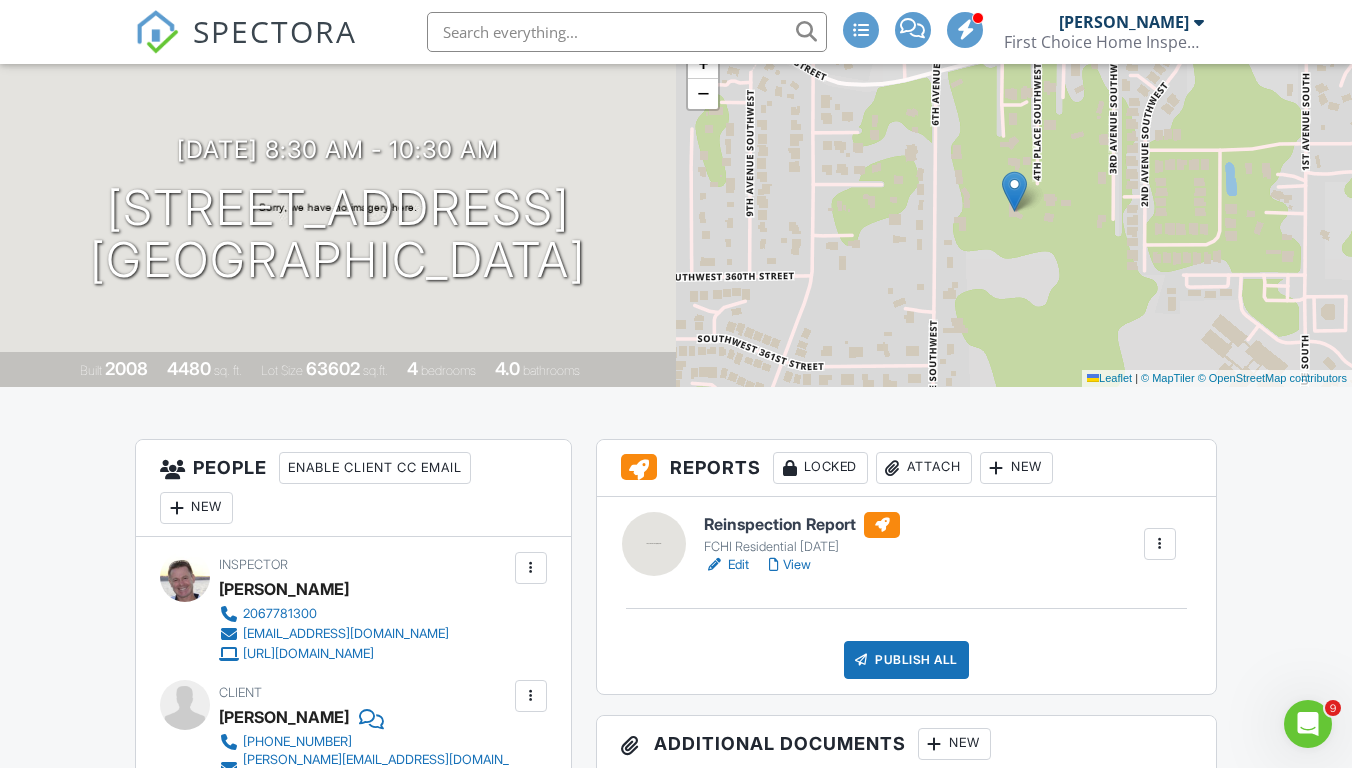 click on "[PERSON_NAME]" at bounding box center [342, 589] 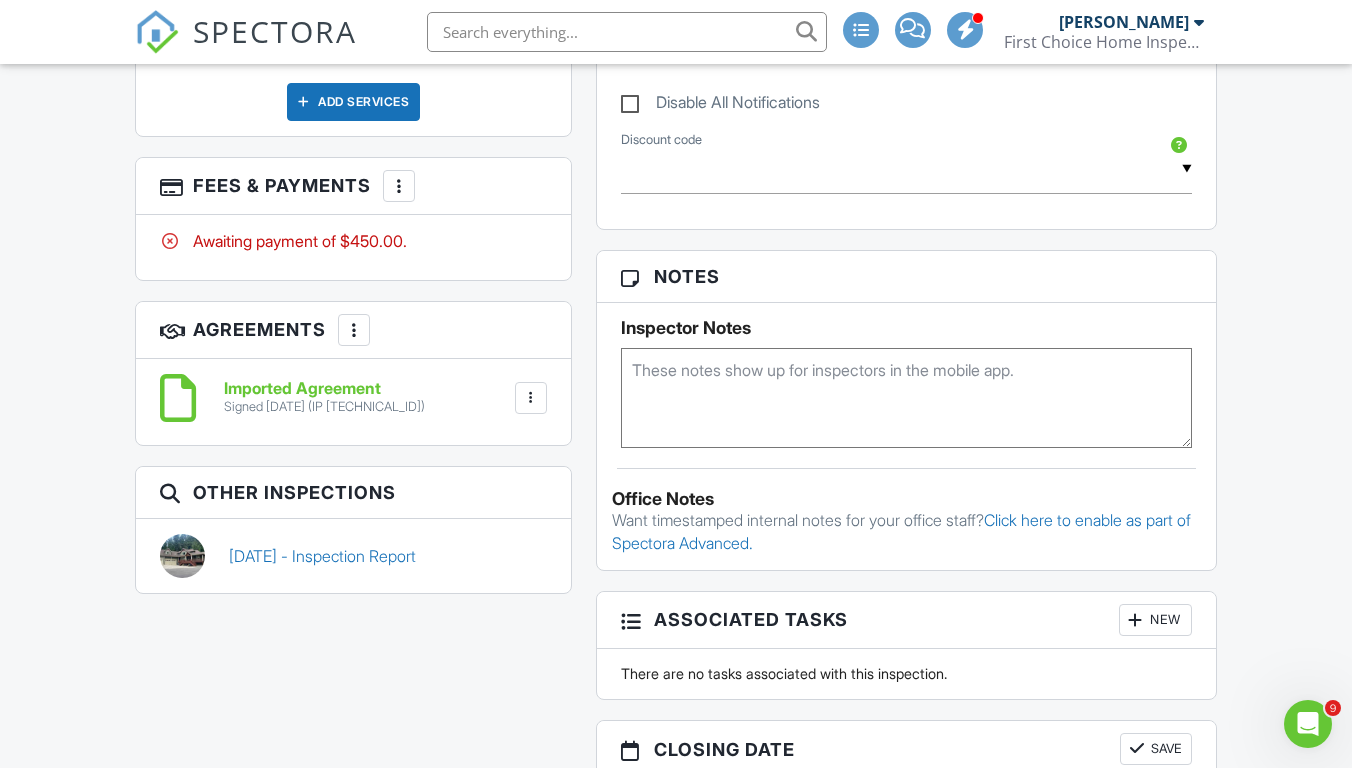 scroll, scrollTop: 1280, scrollLeft: 0, axis: vertical 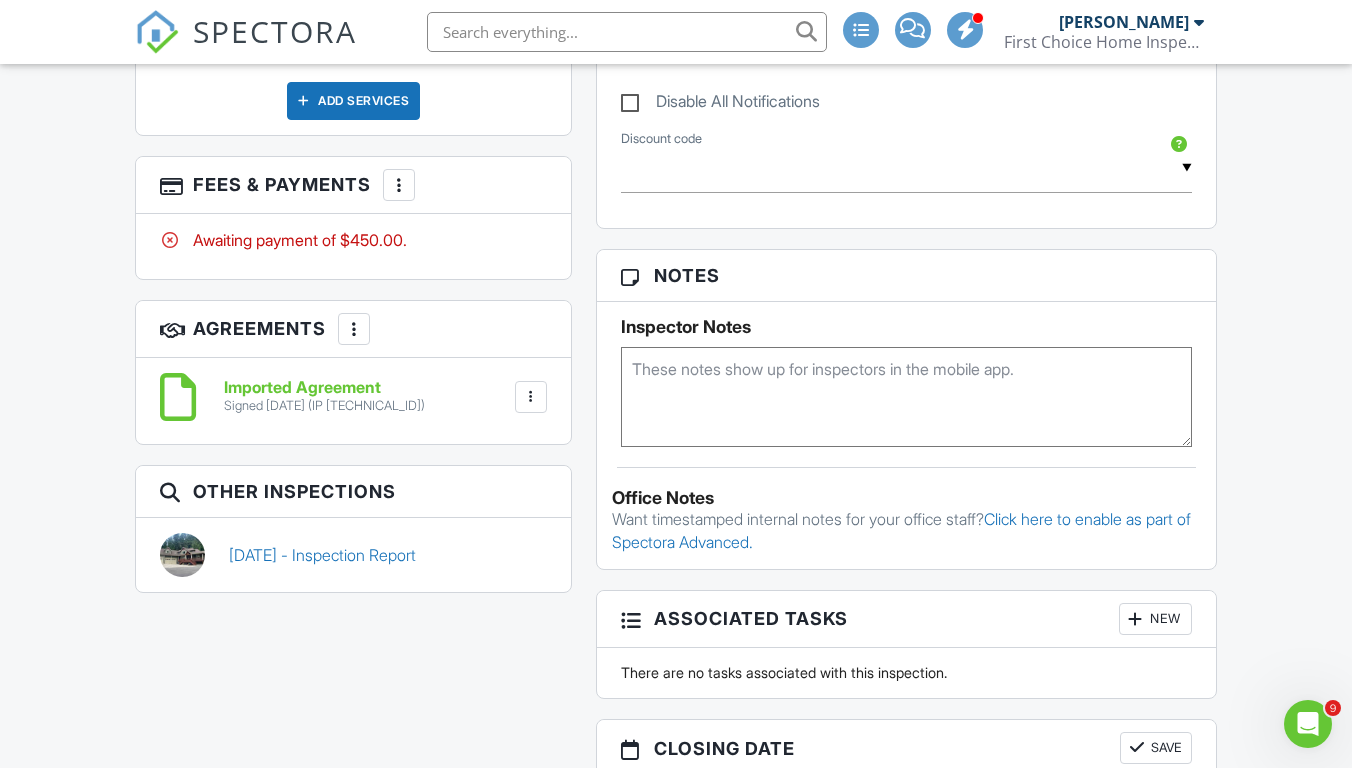 click at bounding box center [531, 397] 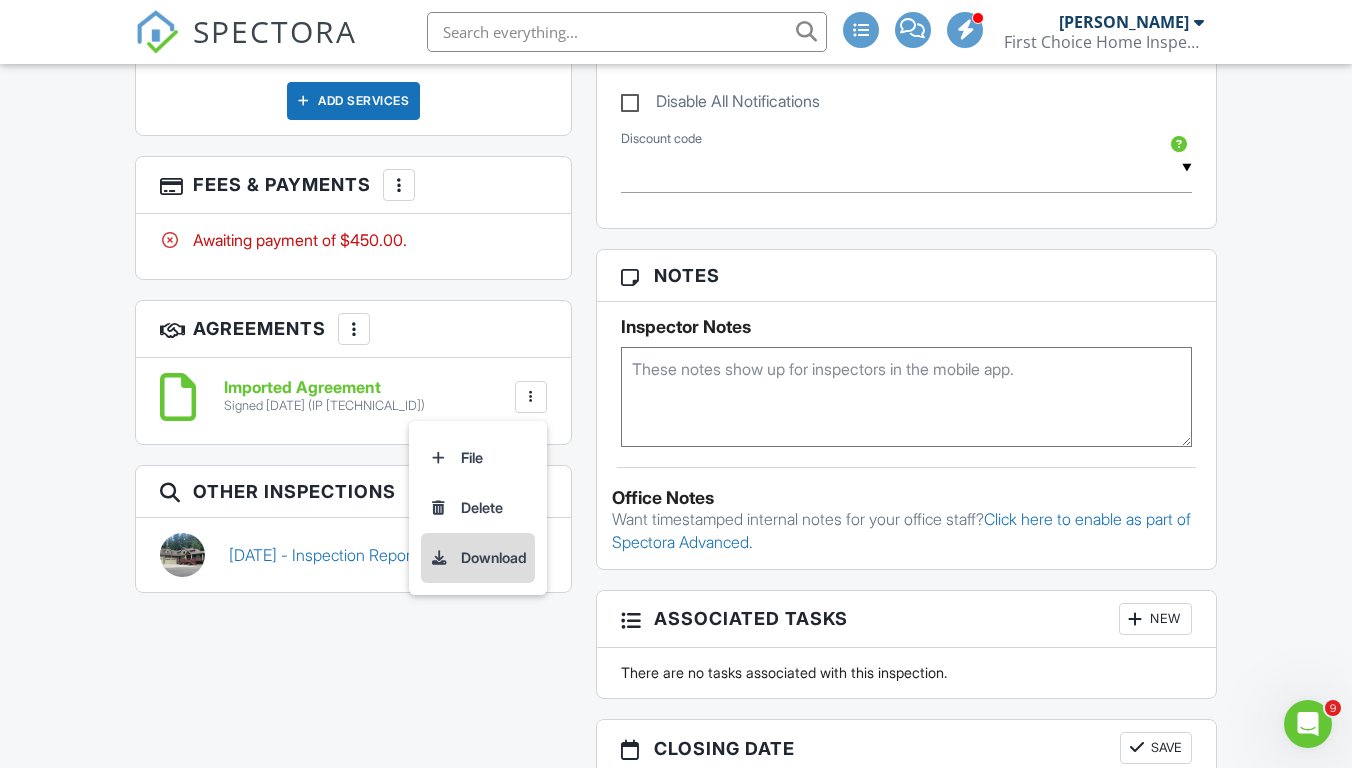 click on "Download" at bounding box center [478, 558] 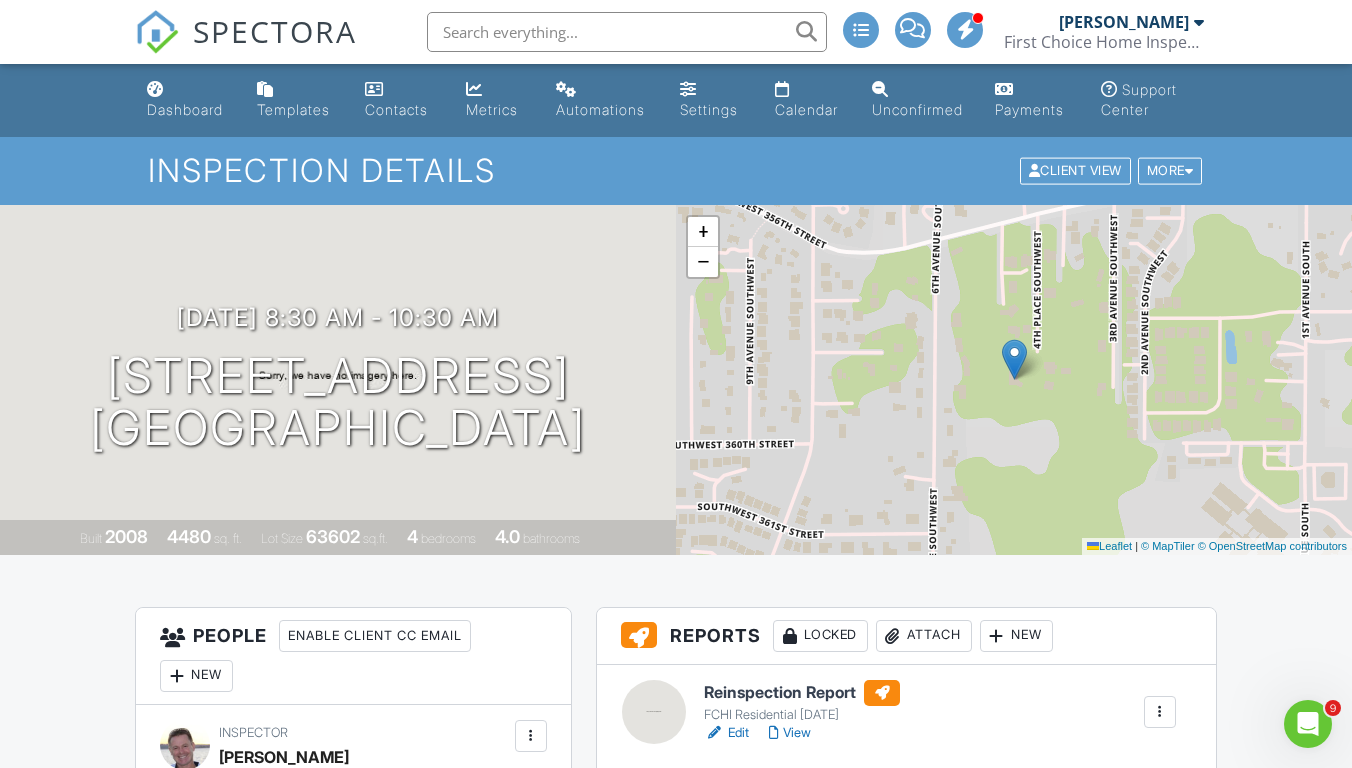 scroll, scrollTop: 0, scrollLeft: 0, axis: both 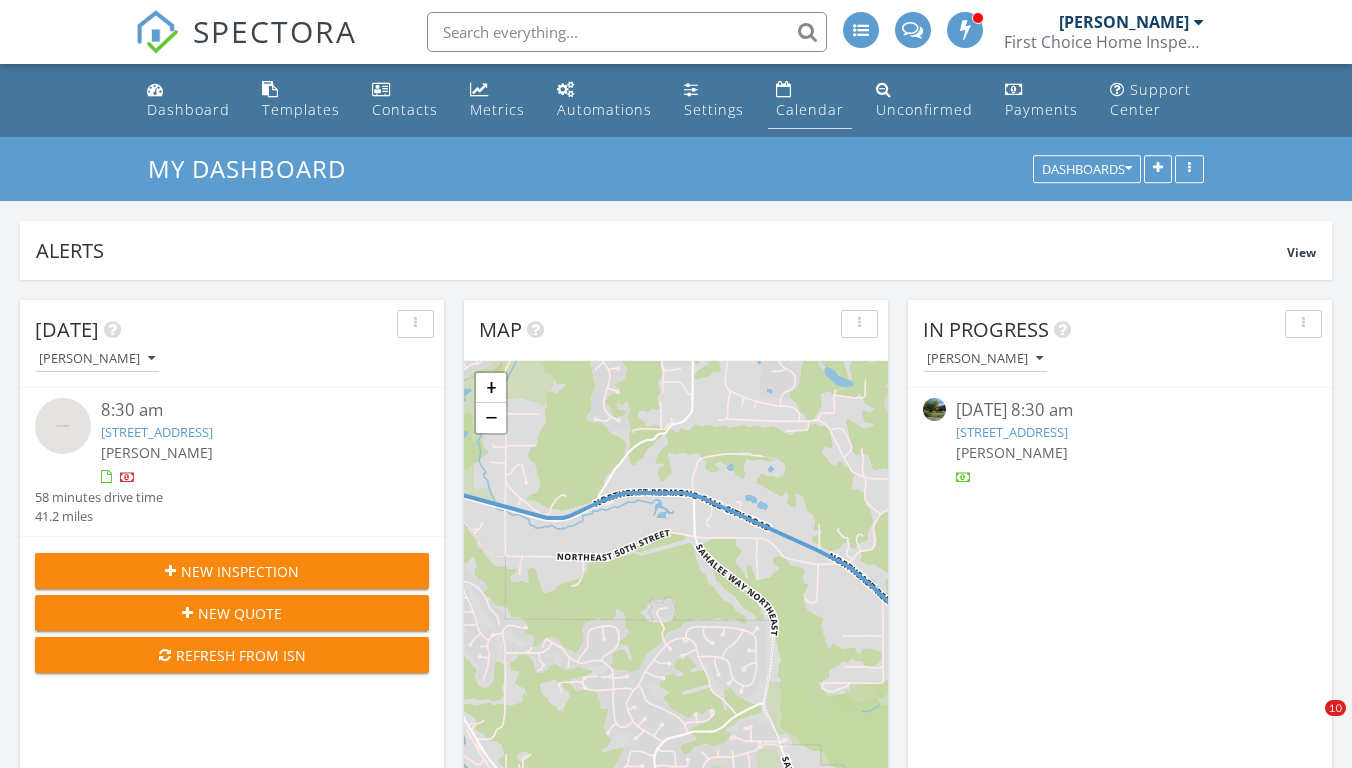 click on "Calendar" at bounding box center (810, 109) 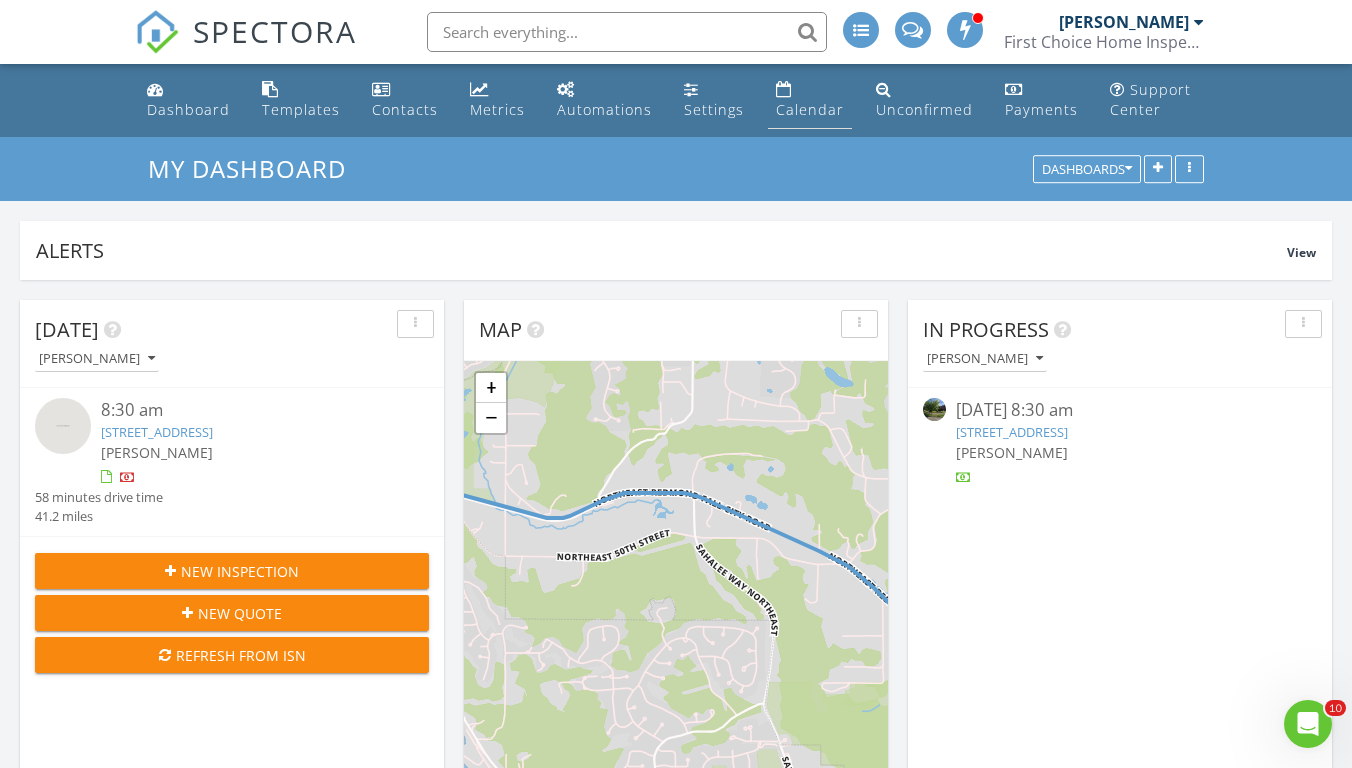 scroll, scrollTop: 0, scrollLeft: 0, axis: both 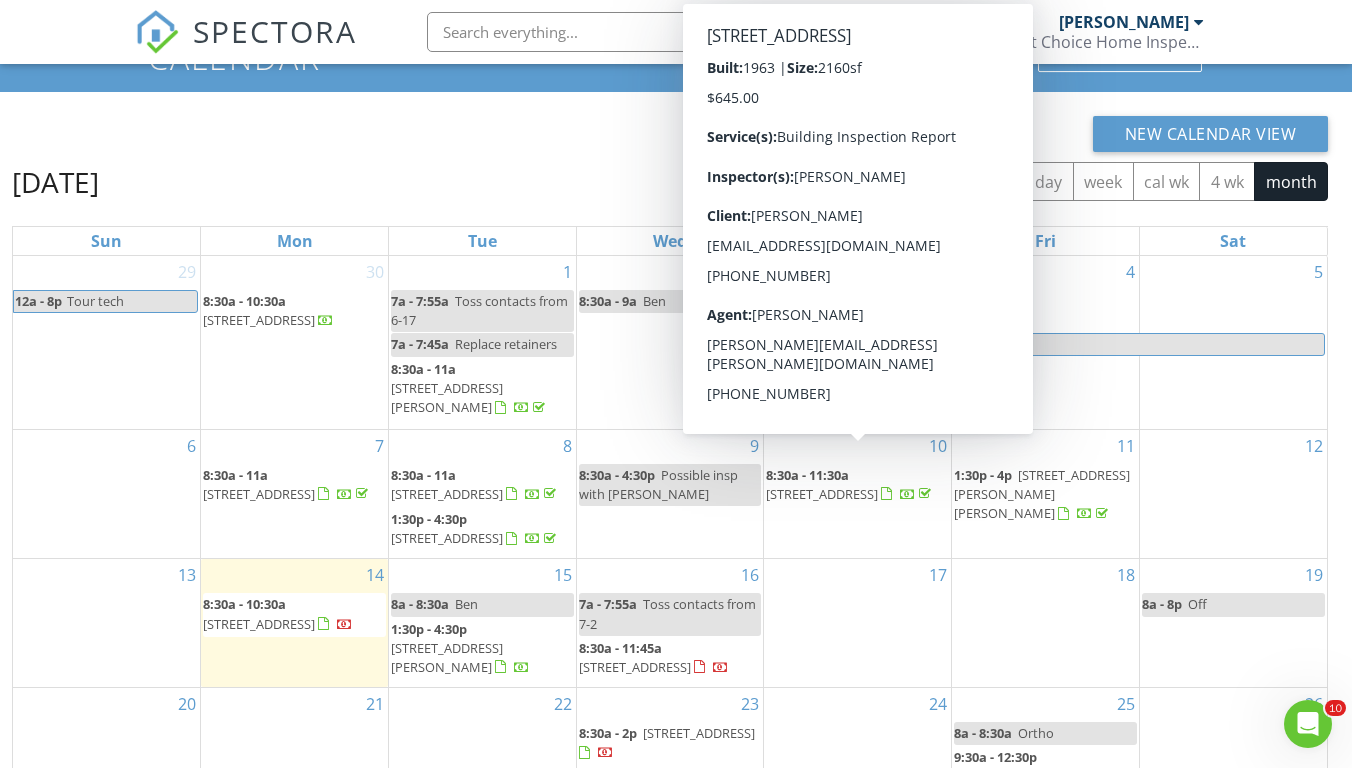 click on "17" at bounding box center [857, 623] 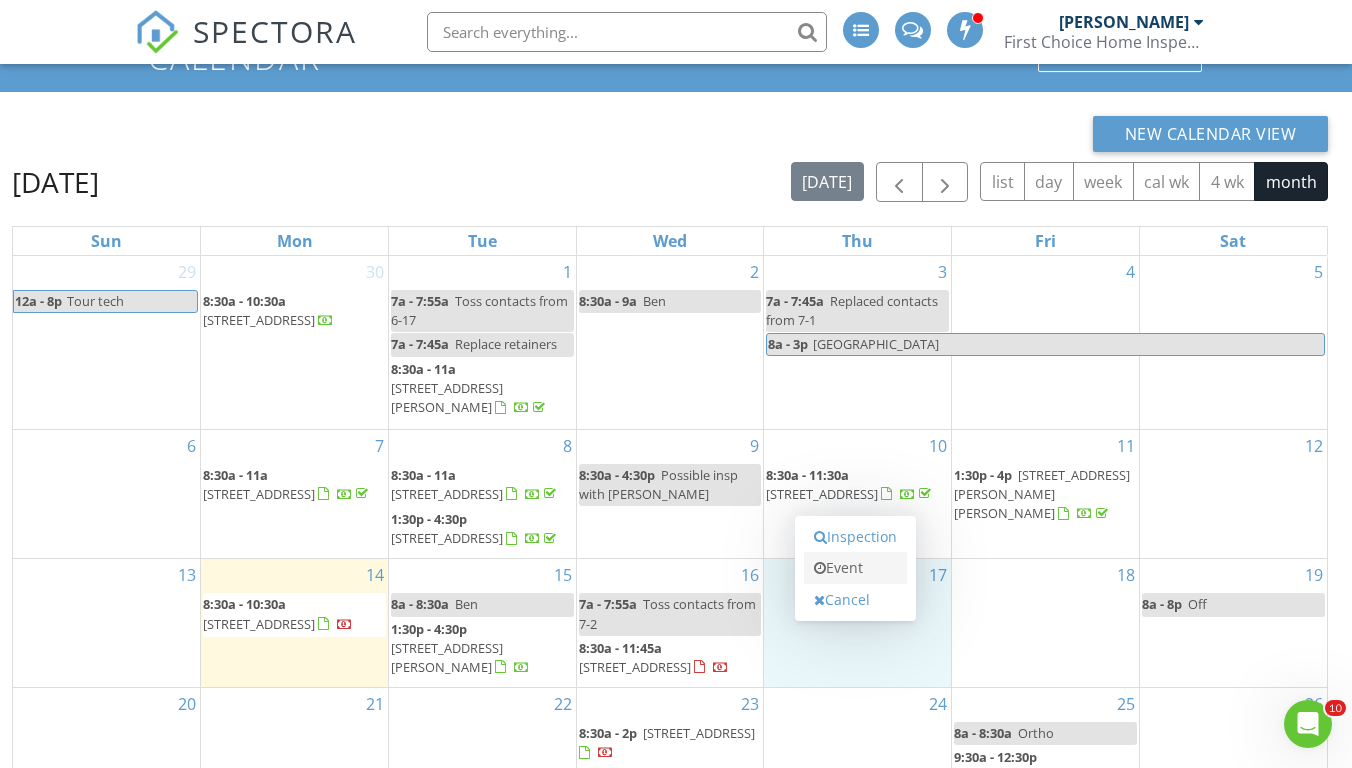 click on "Event" at bounding box center [855, 568] 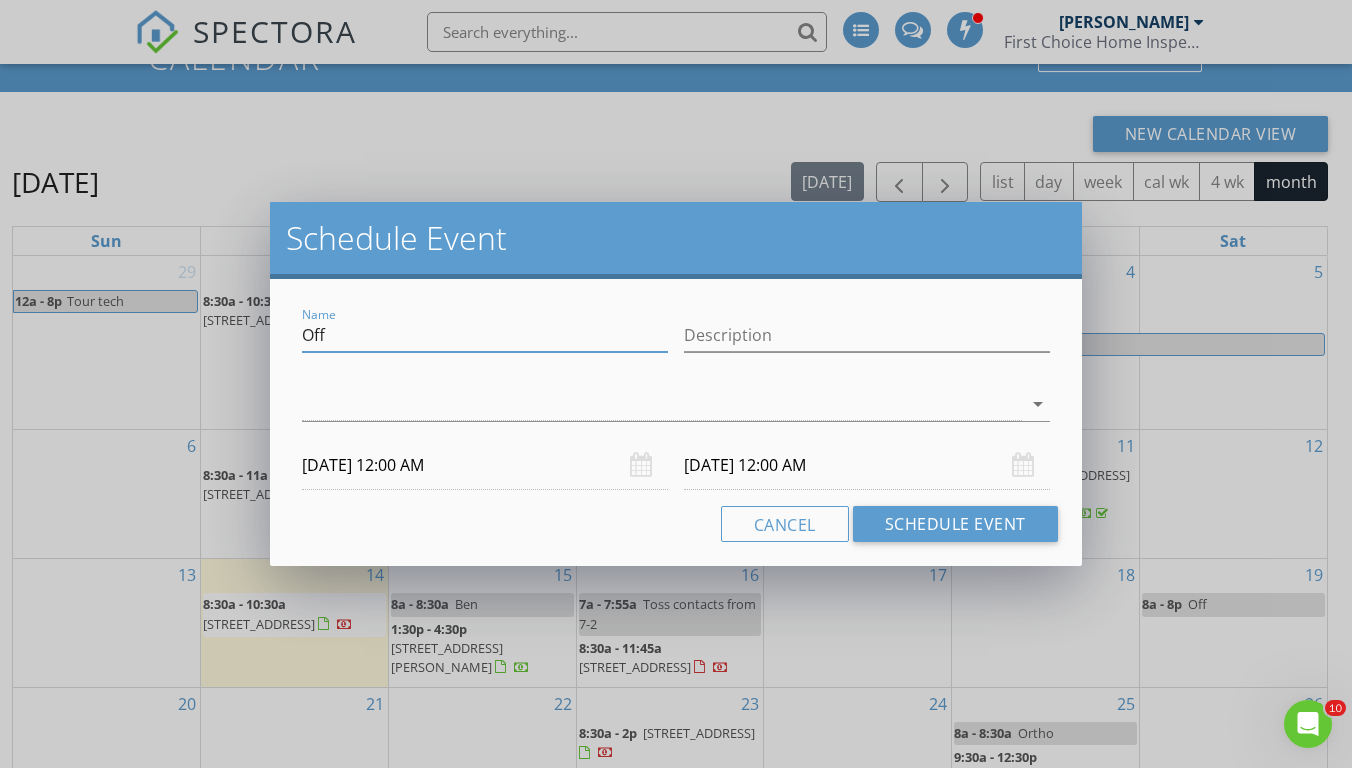 drag, startPoint x: 447, startPoint y: 340, endPoint x: 422, endPoint y: 268, distance: 76.2168 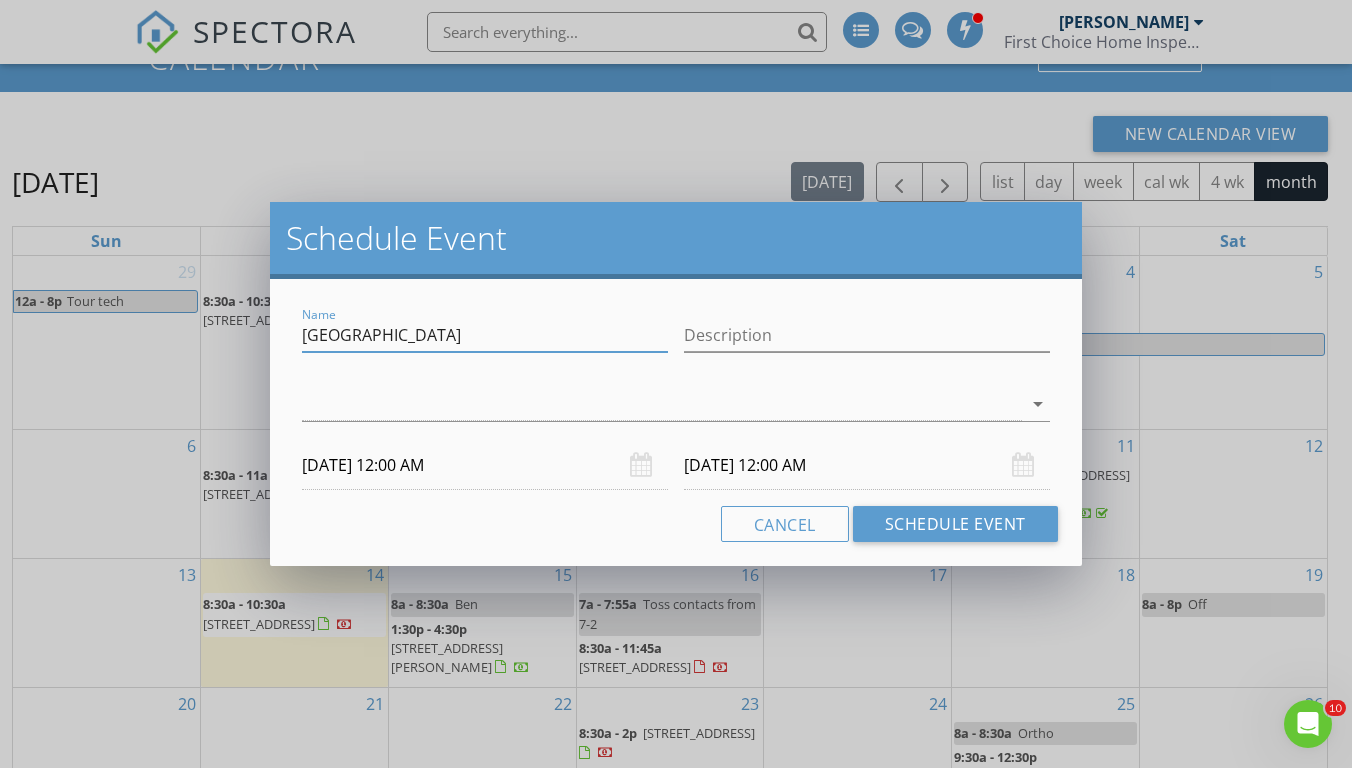 type on "Lake Wenatchee" 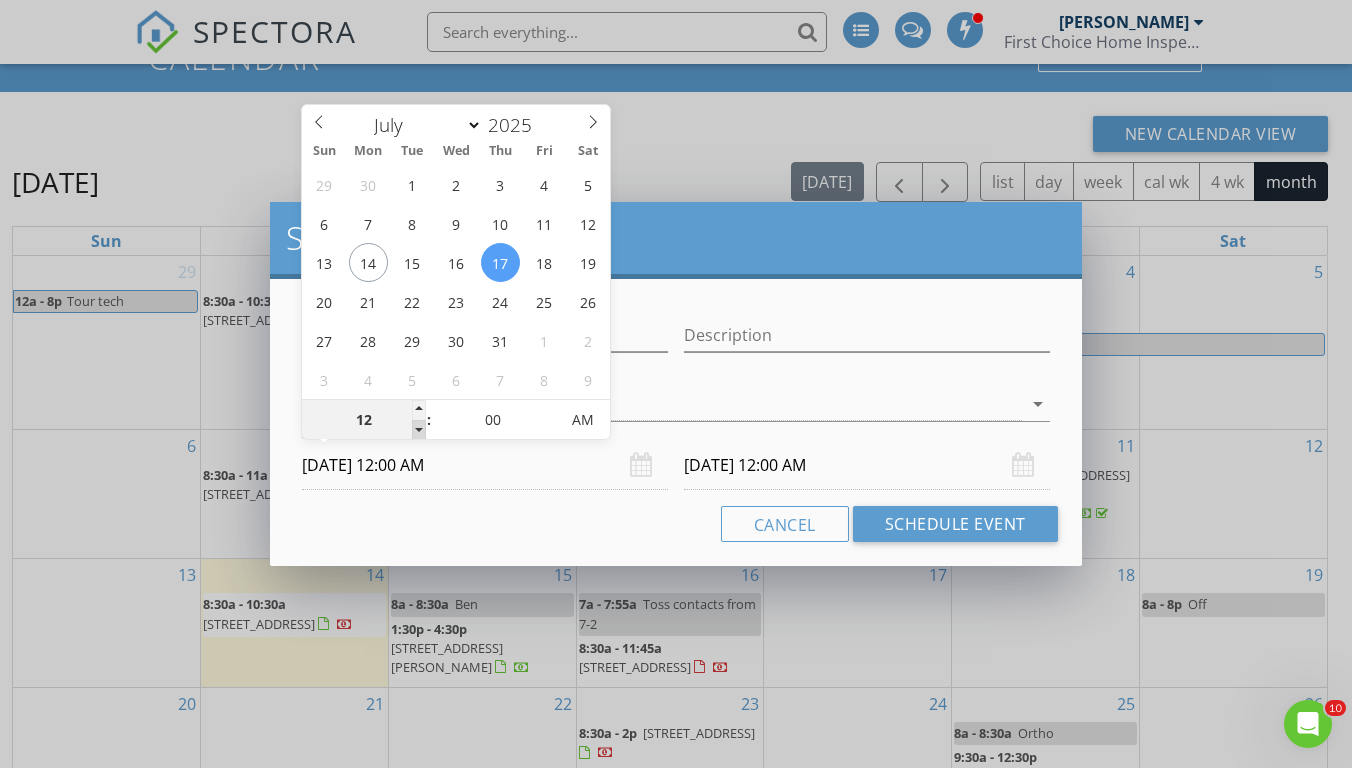 click at bounding box center [419, 430] 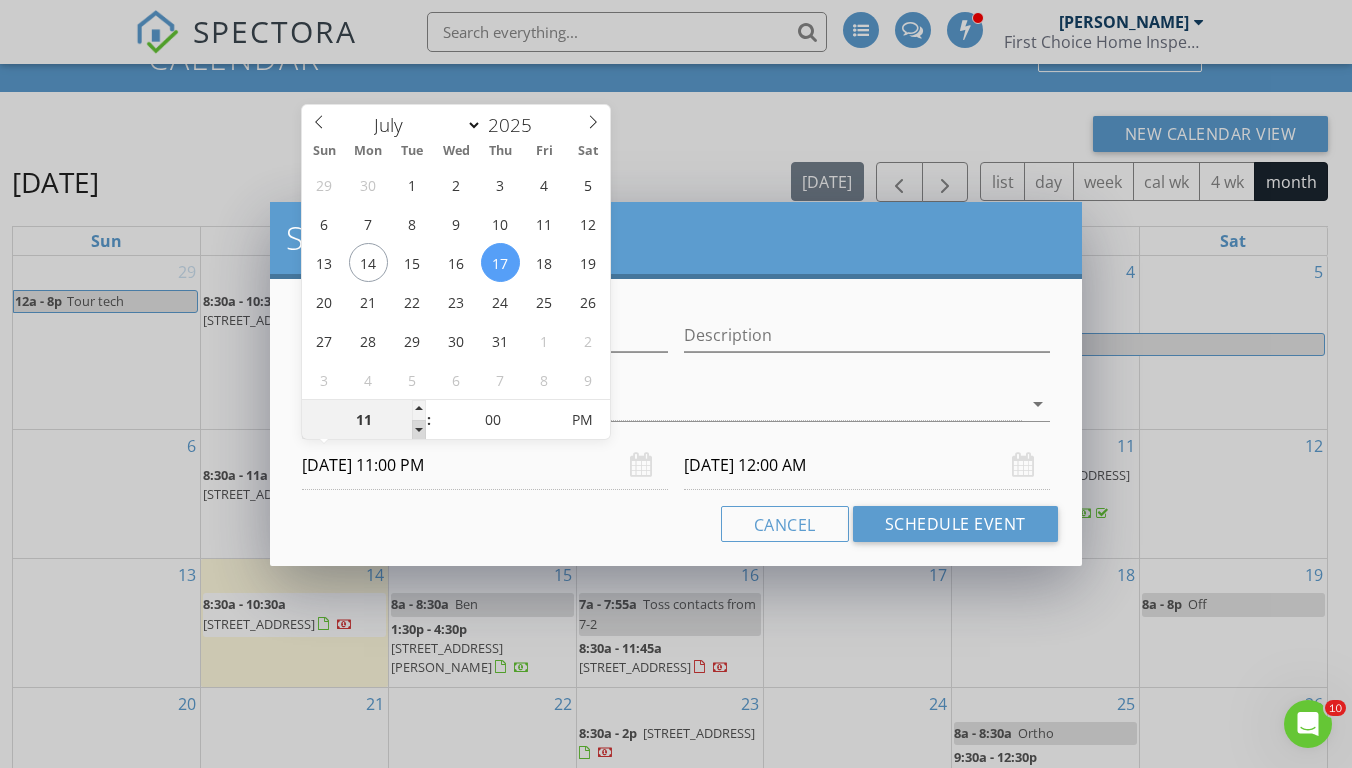 type on "07/18/2025 11:00 PM" 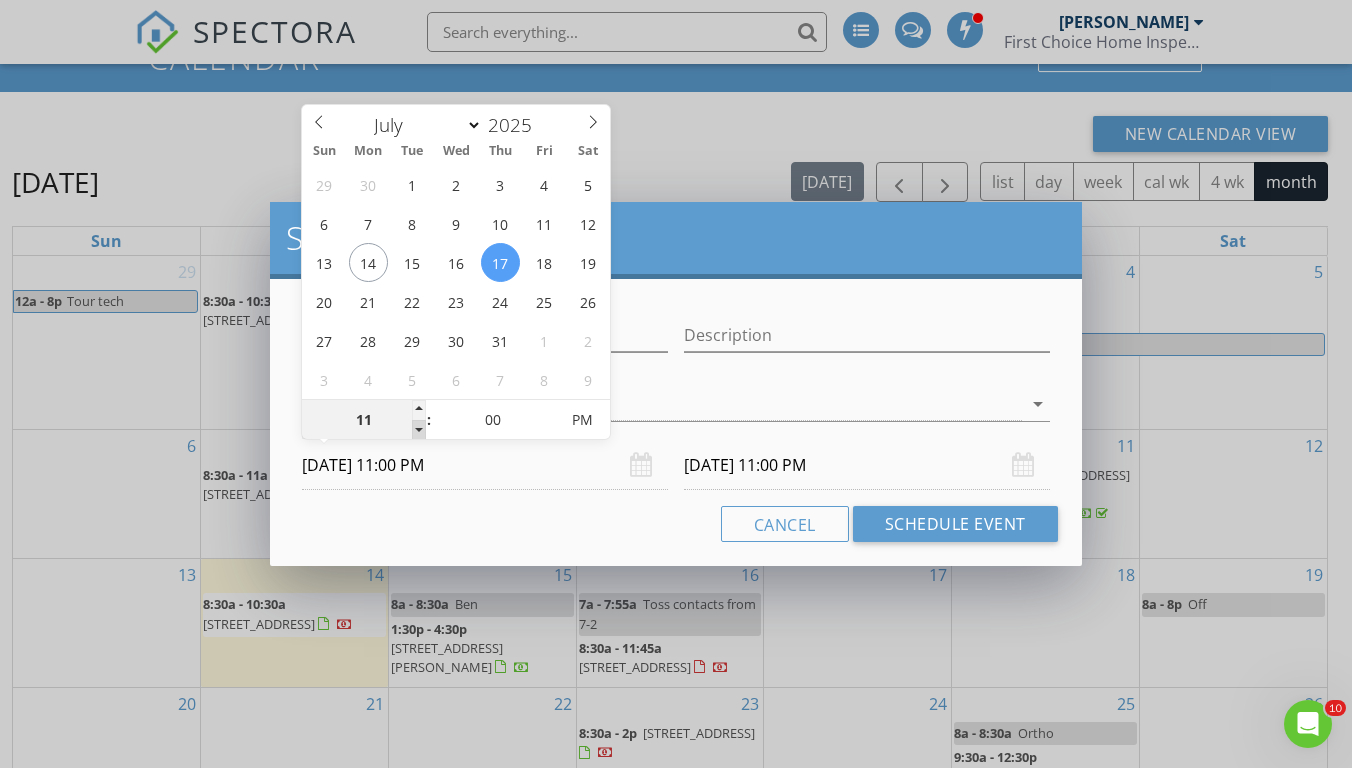 type on "10" 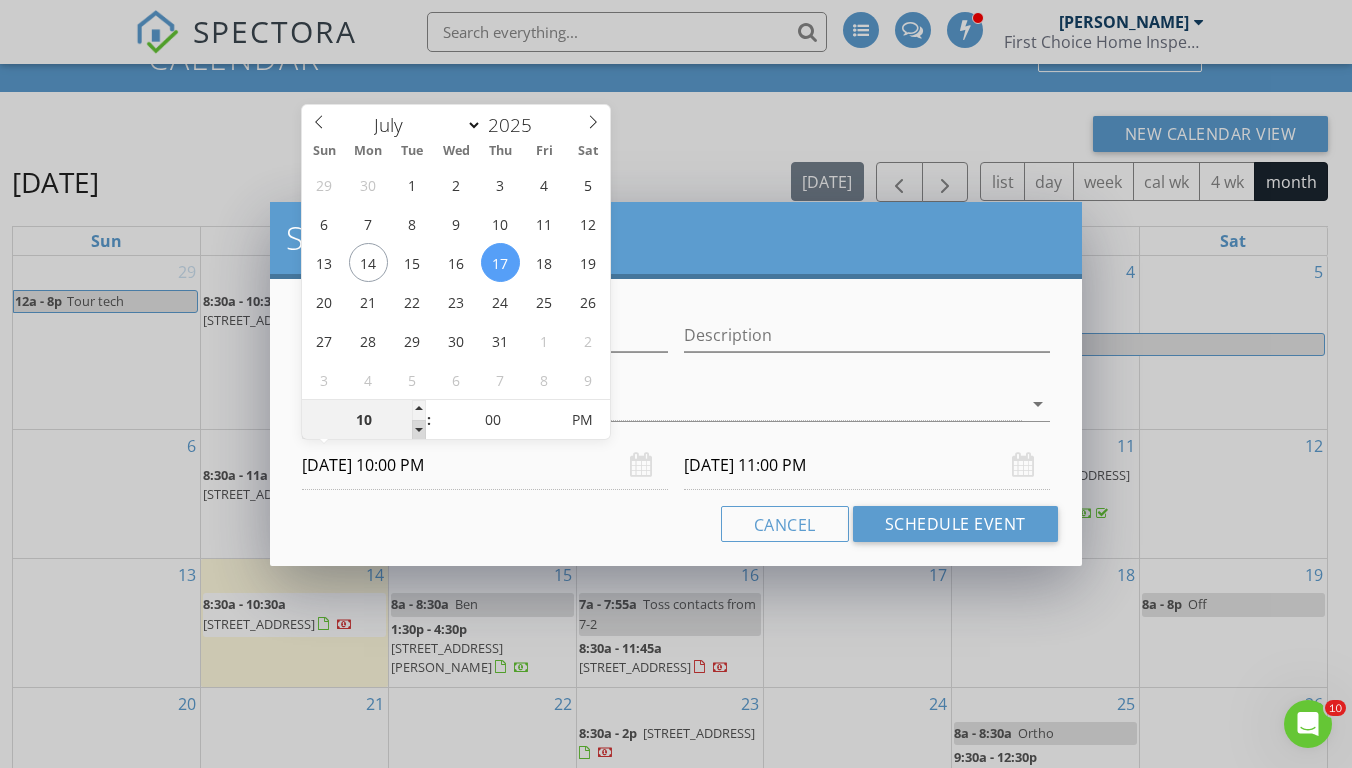 click at bounding box center [419, 430] 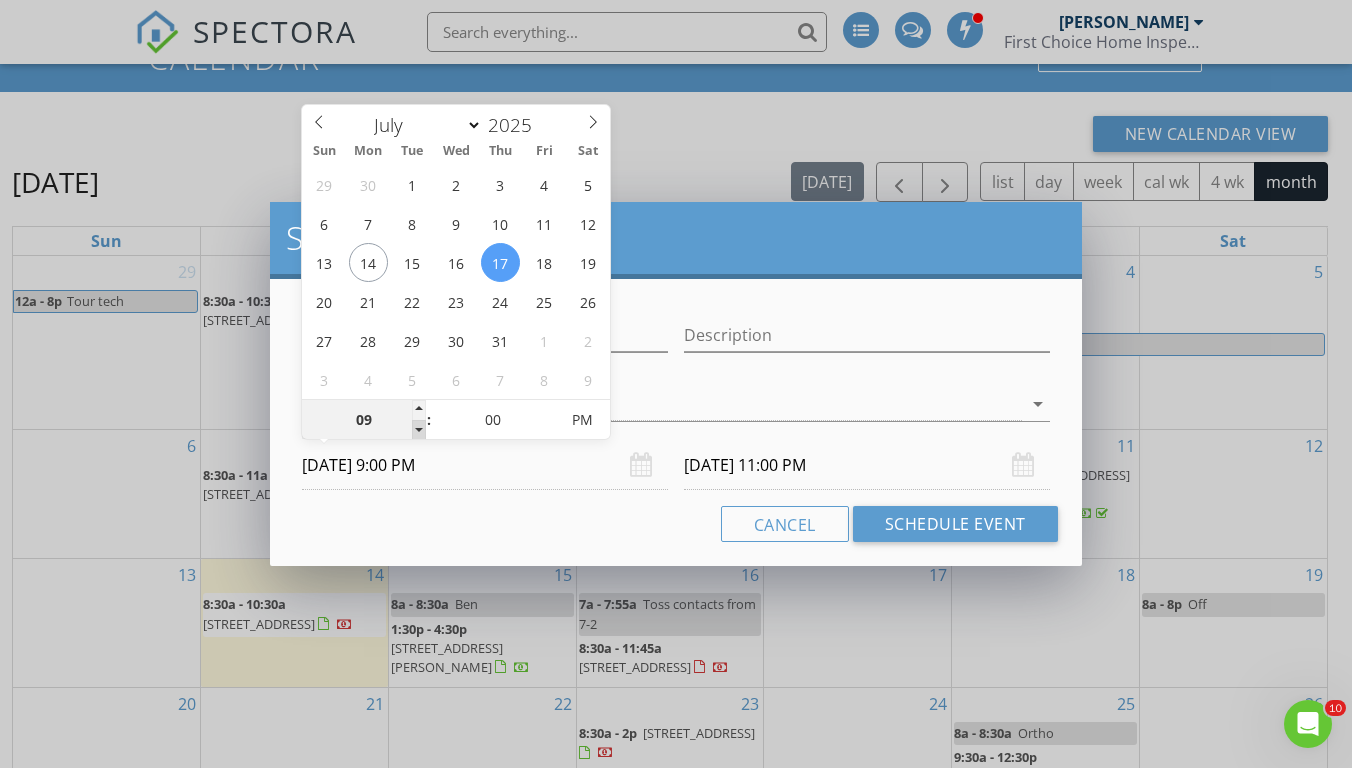 click at bounding box center (419, 430) 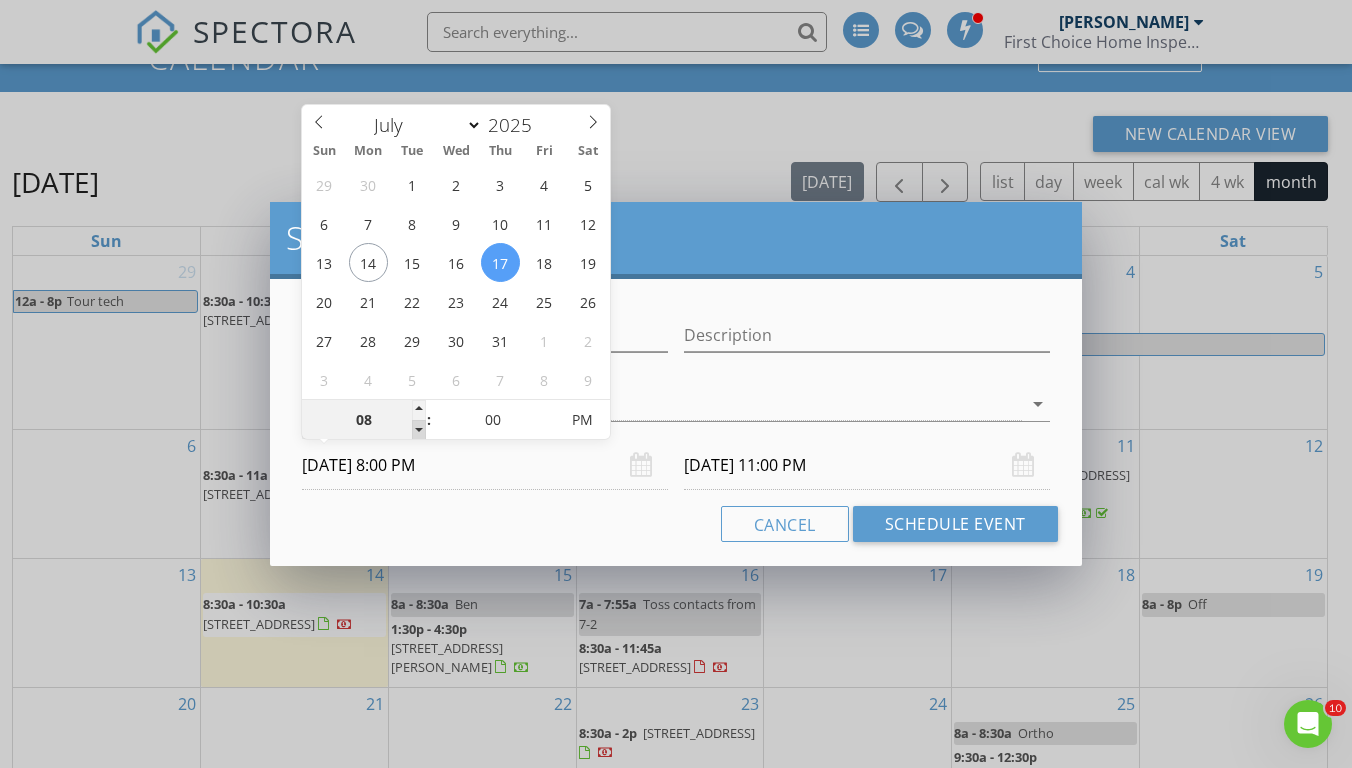 click at bounding box center (419, 430) 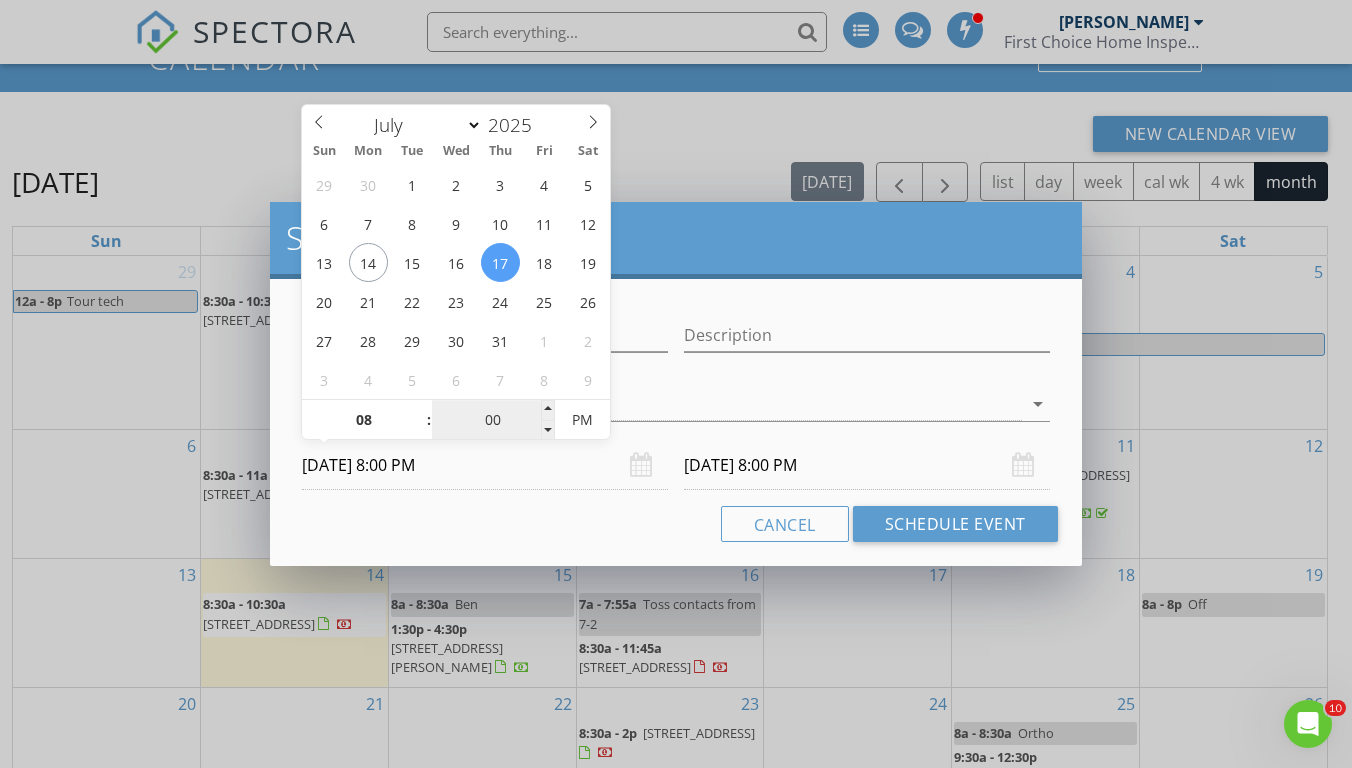 click on "00" at bounding box center [493, 421] 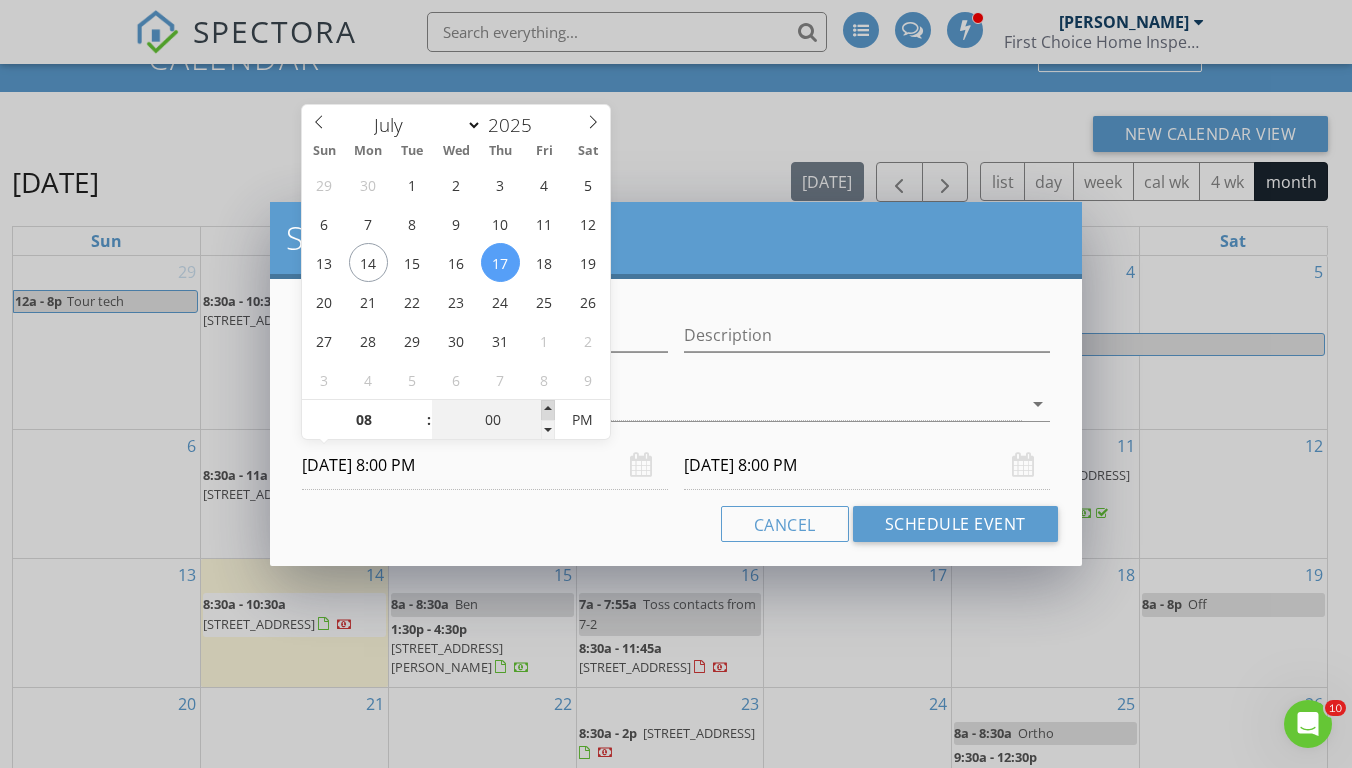 click at bounding box center (548, 410) 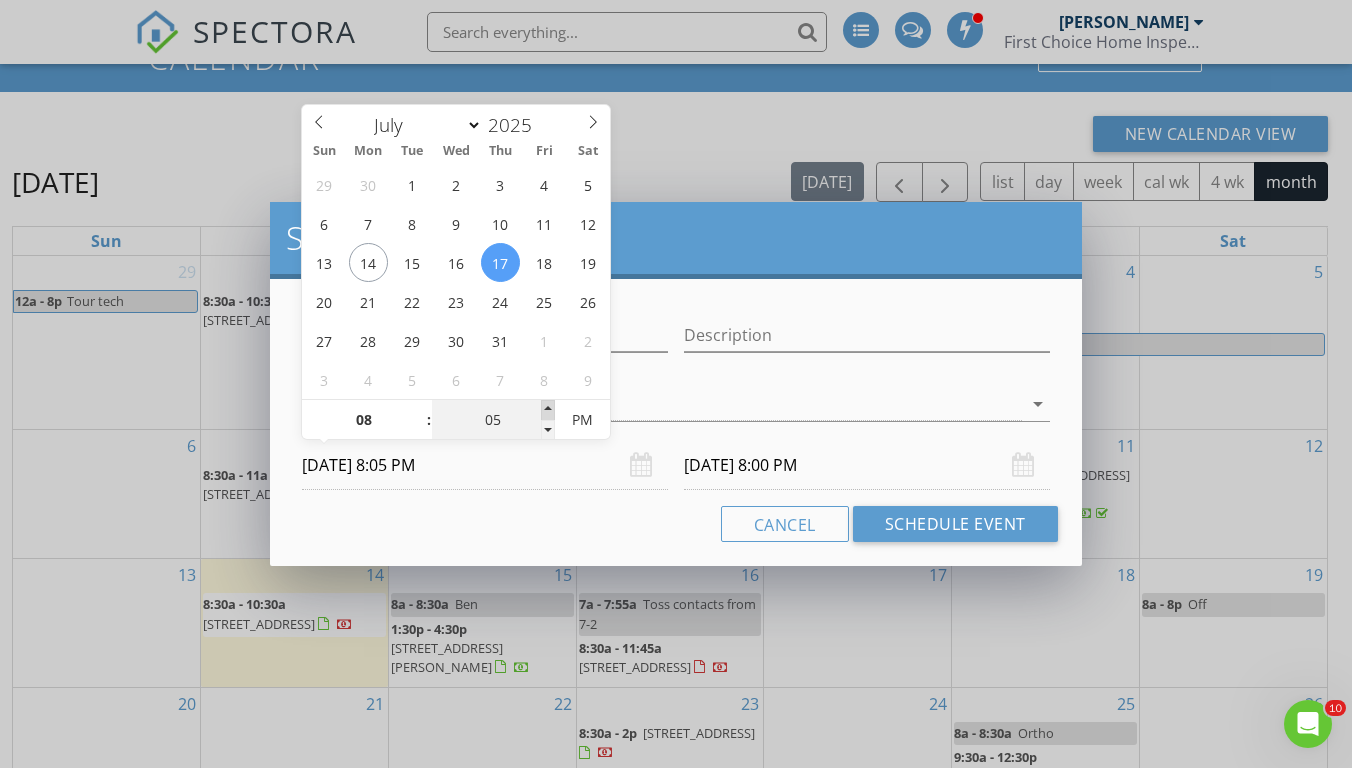 type on "10" 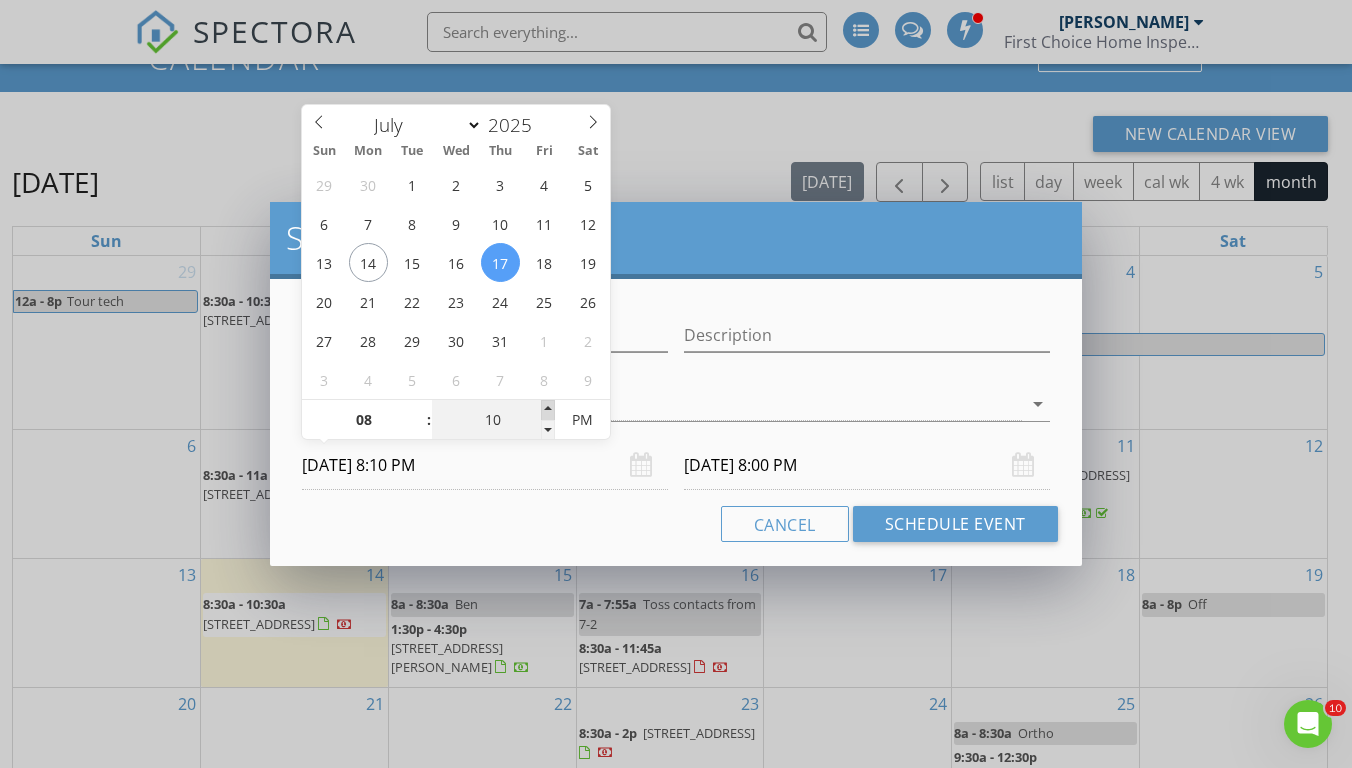 click at bounding box center [548, 410] 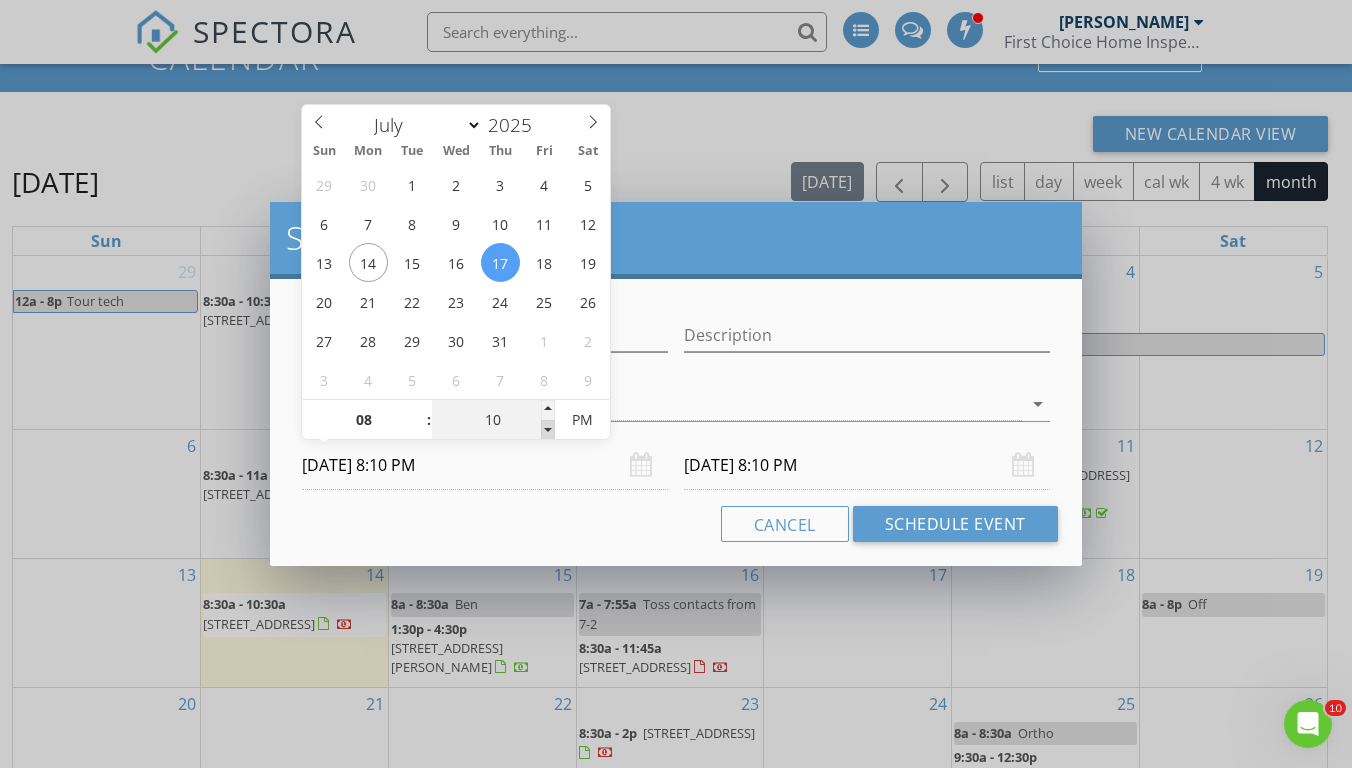 type on "05" 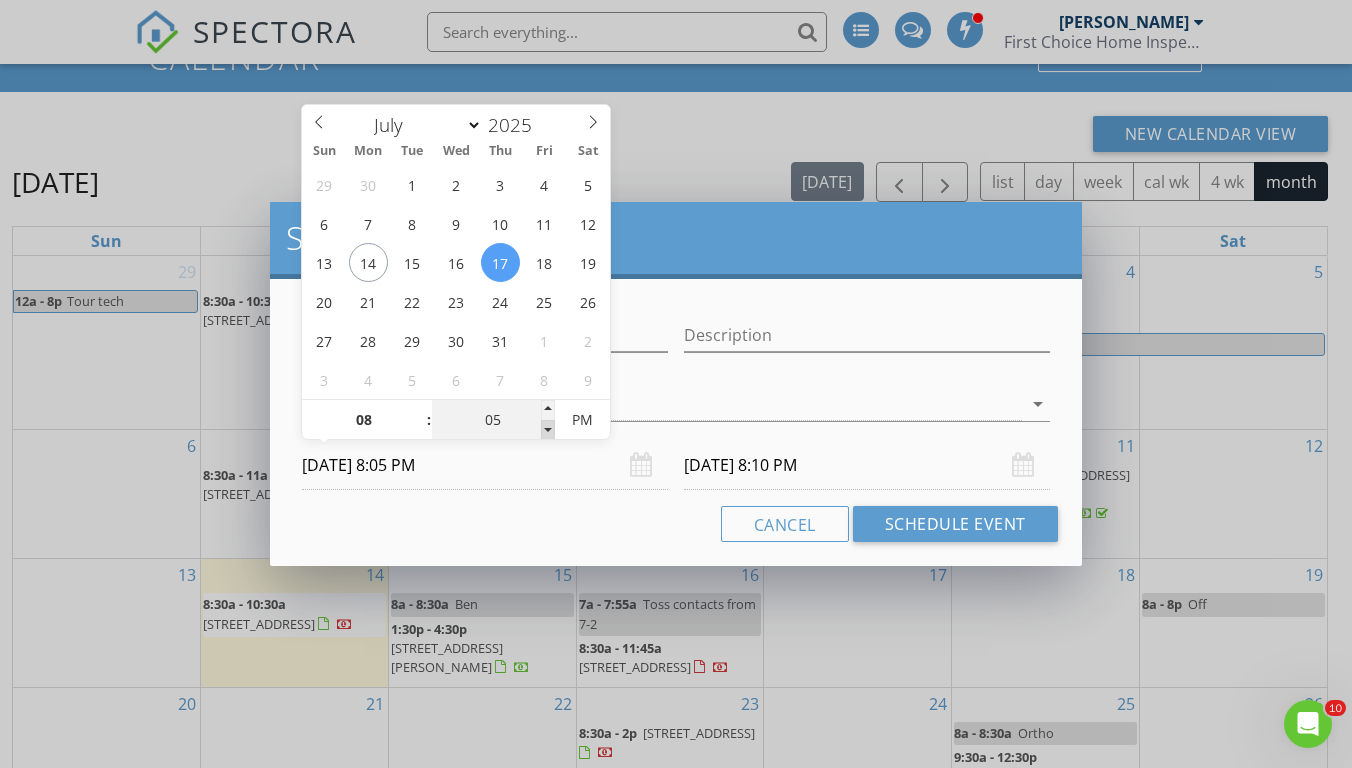 click at bounding box center [548, 430] 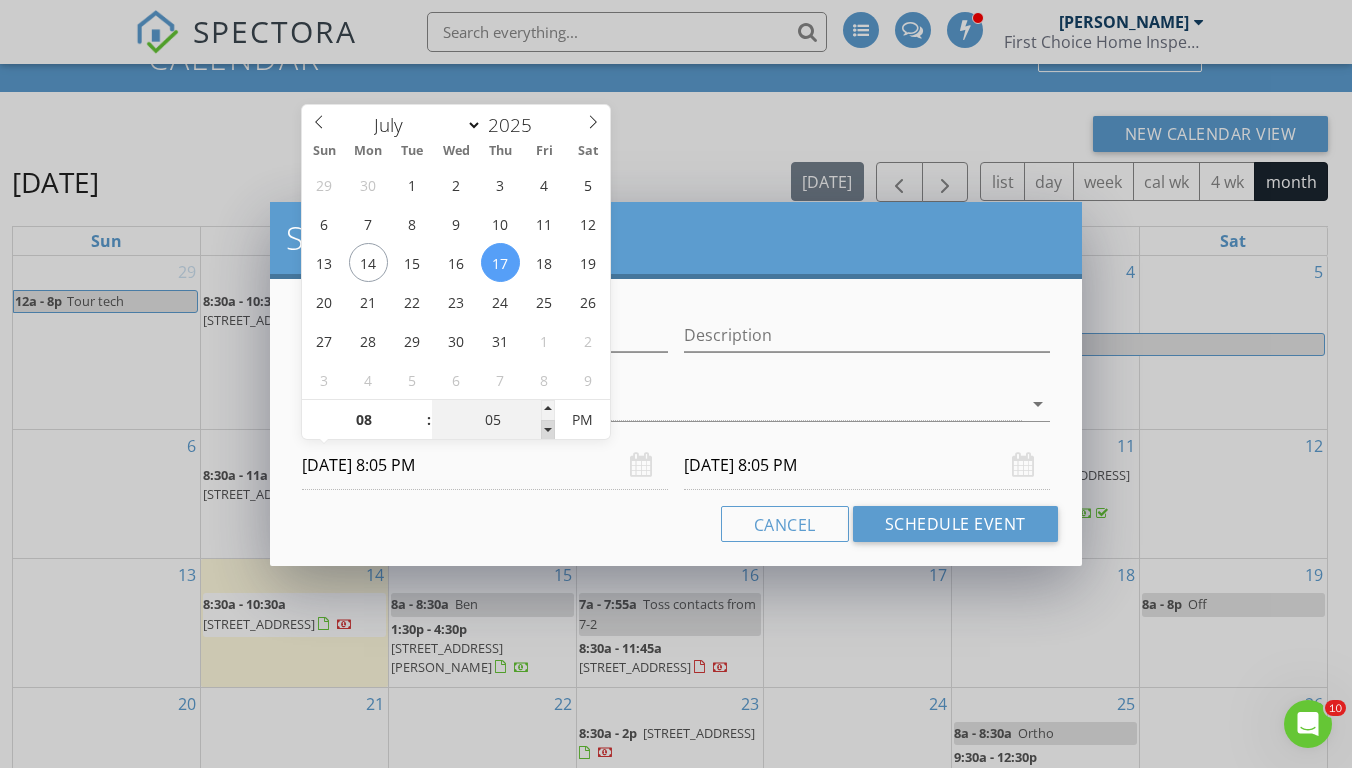 type on "00" 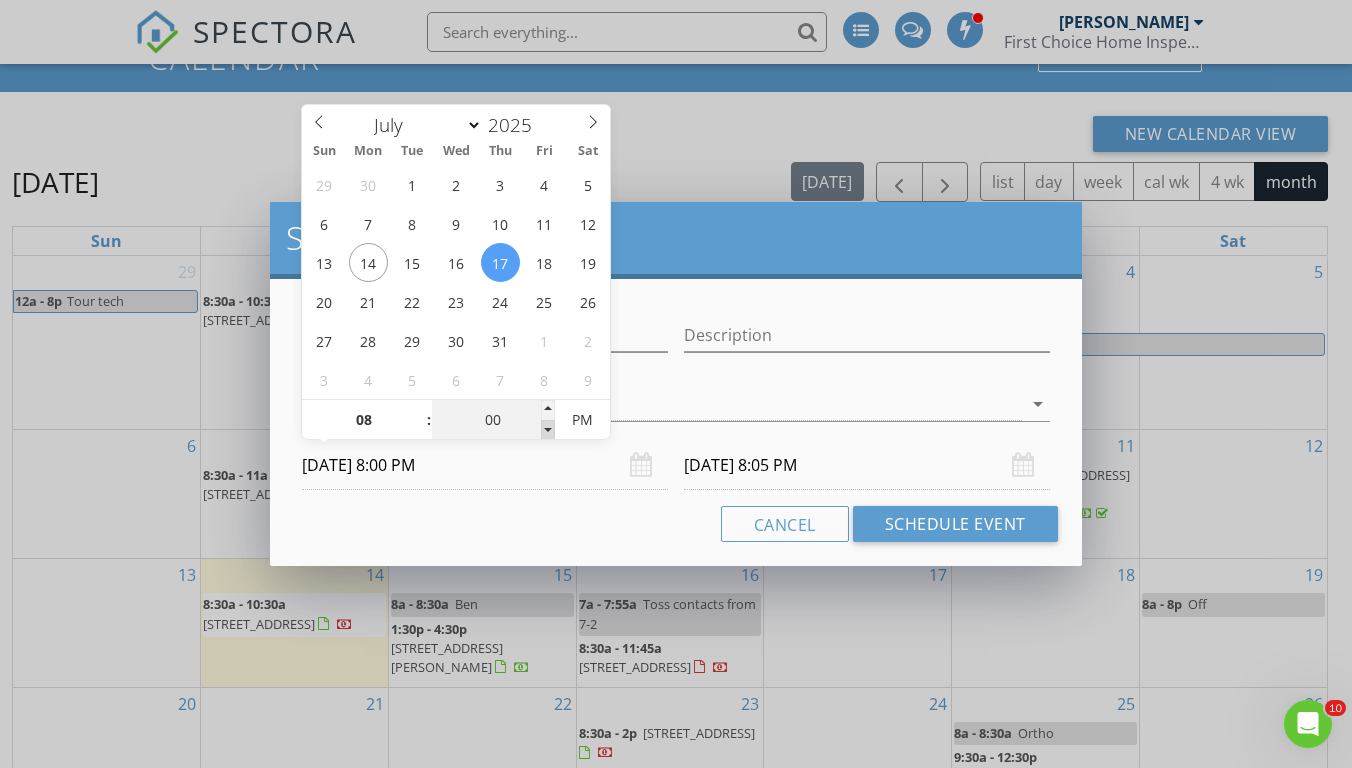 click at bounding box center (548, 430) 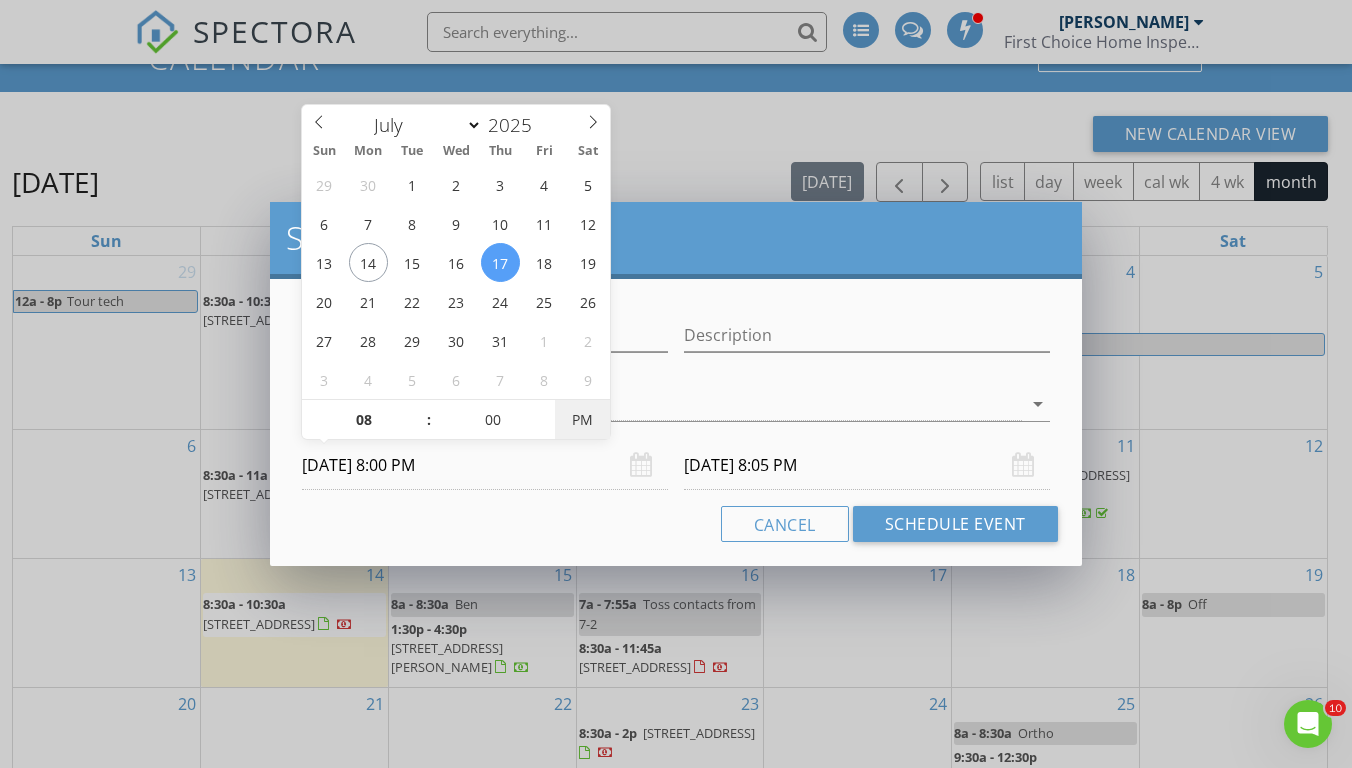 type on "07/18/2025 8:00 PM" 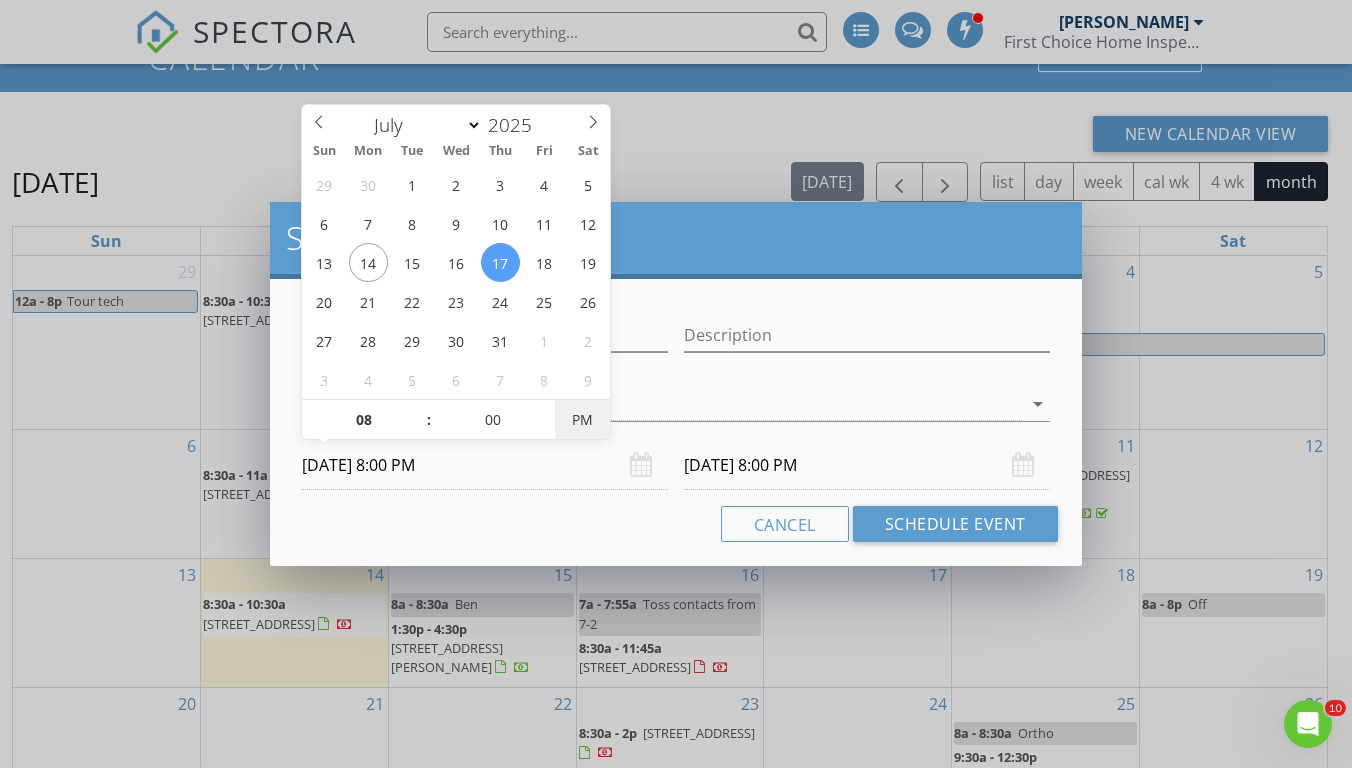 type on "07/17/2025 8:00 AM" 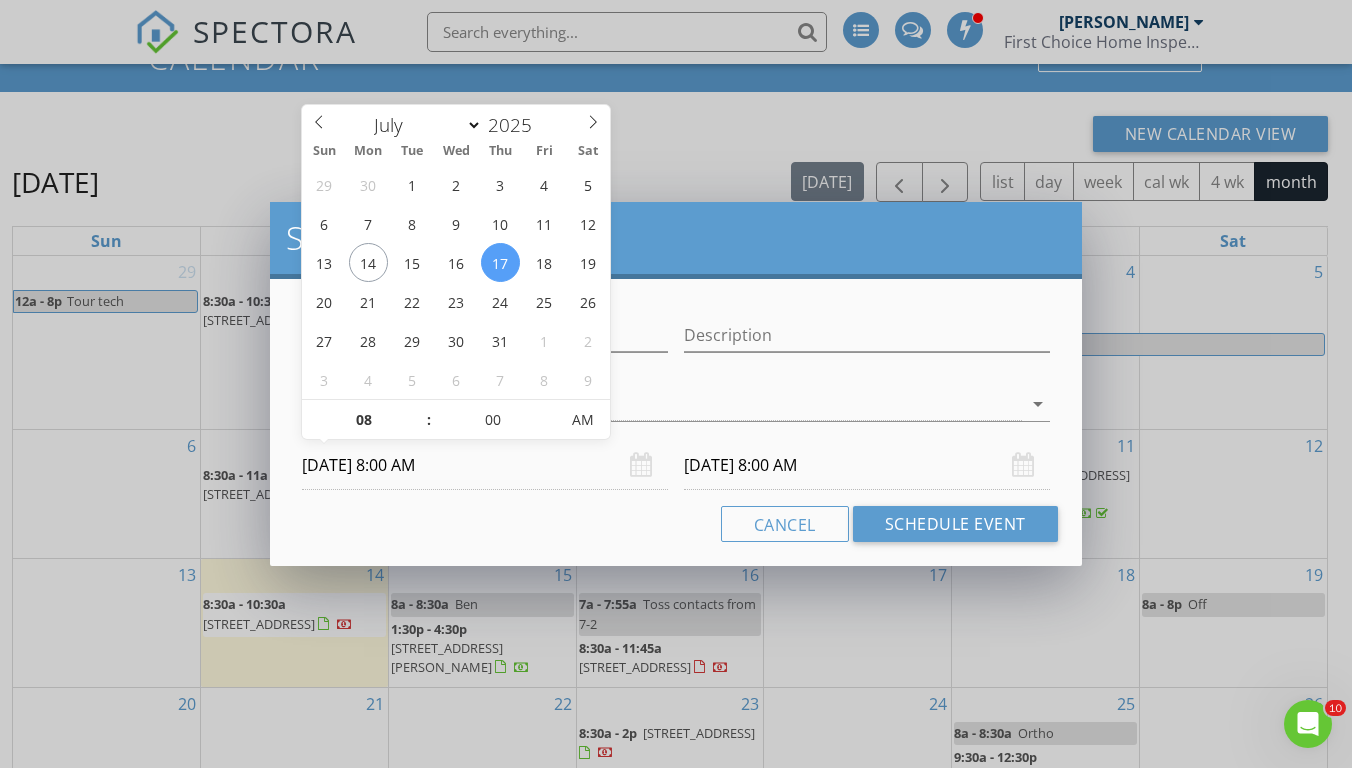 click on "07/18/2025 8:00 AM" at bounding box center (867, 465) 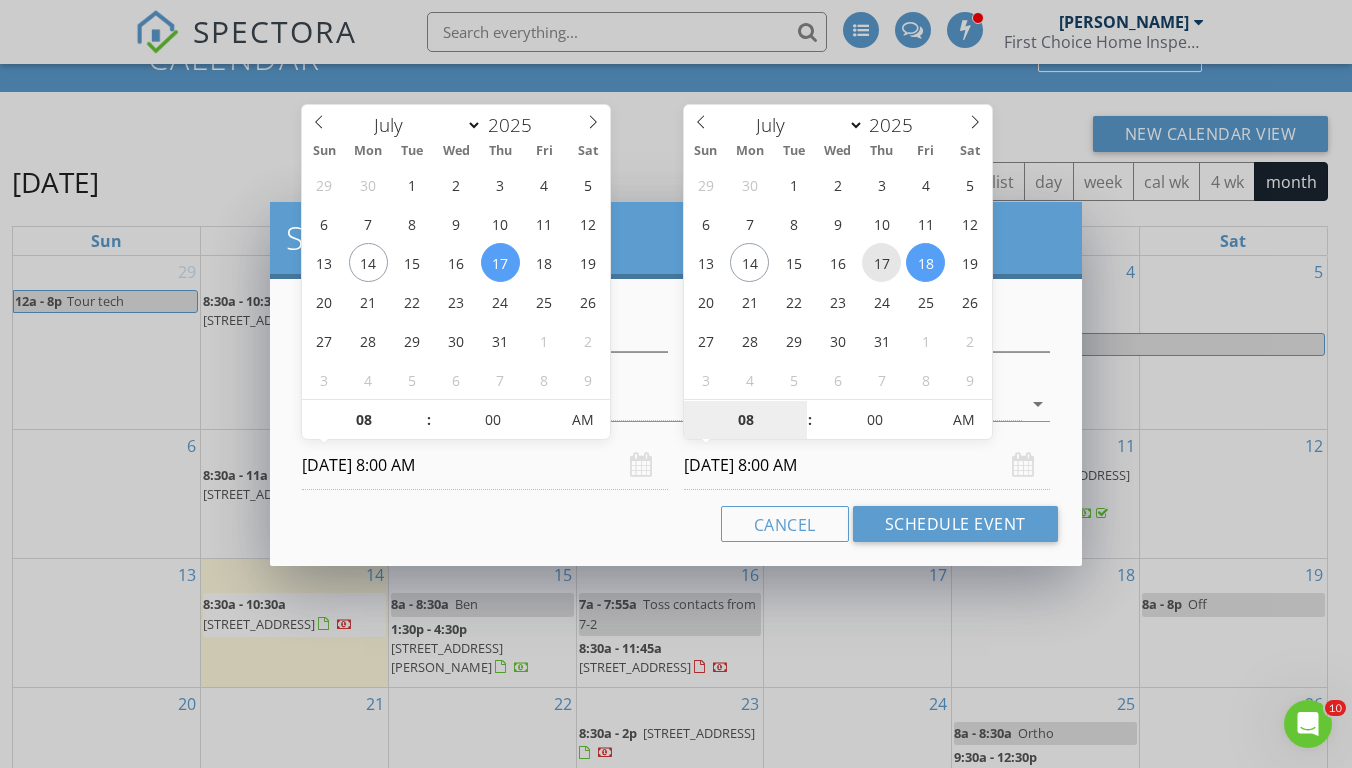 type on "07/17/2025 8:00 AM" 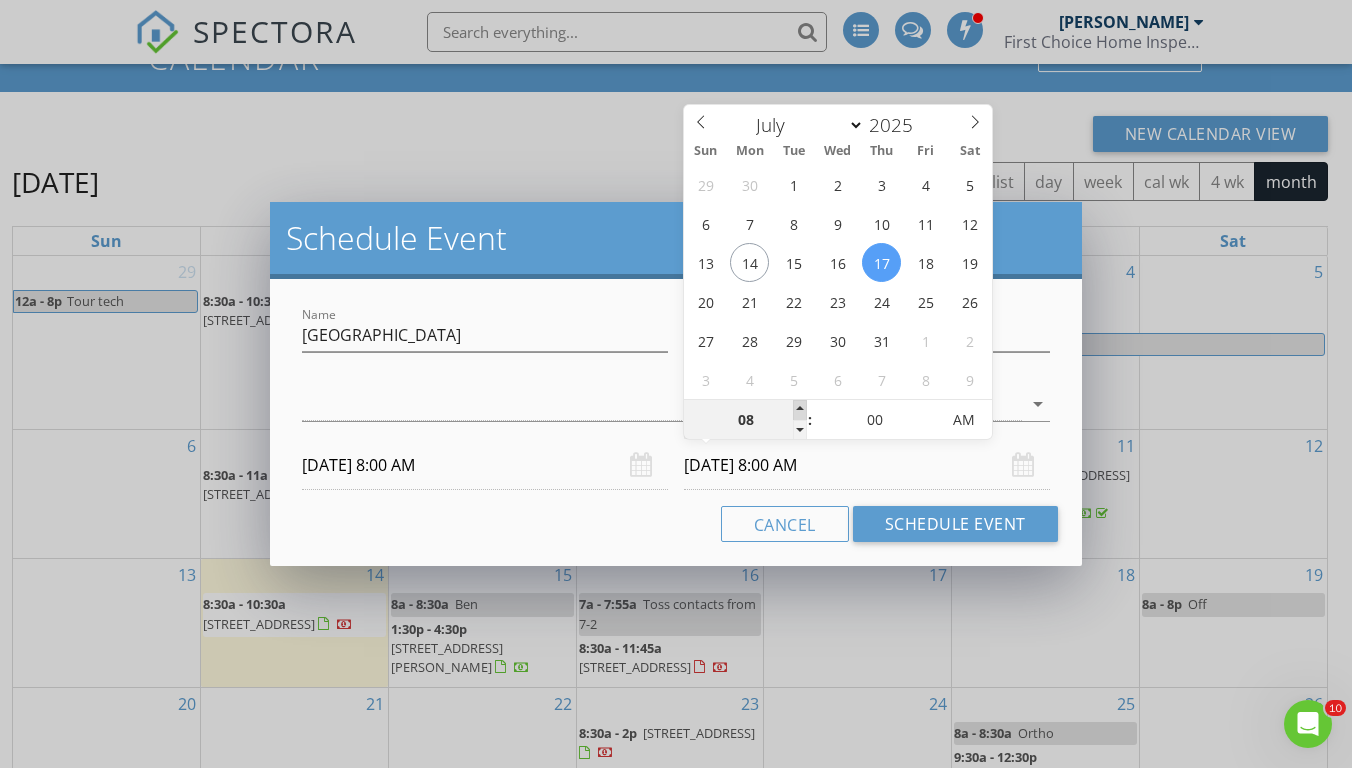 type on "09" 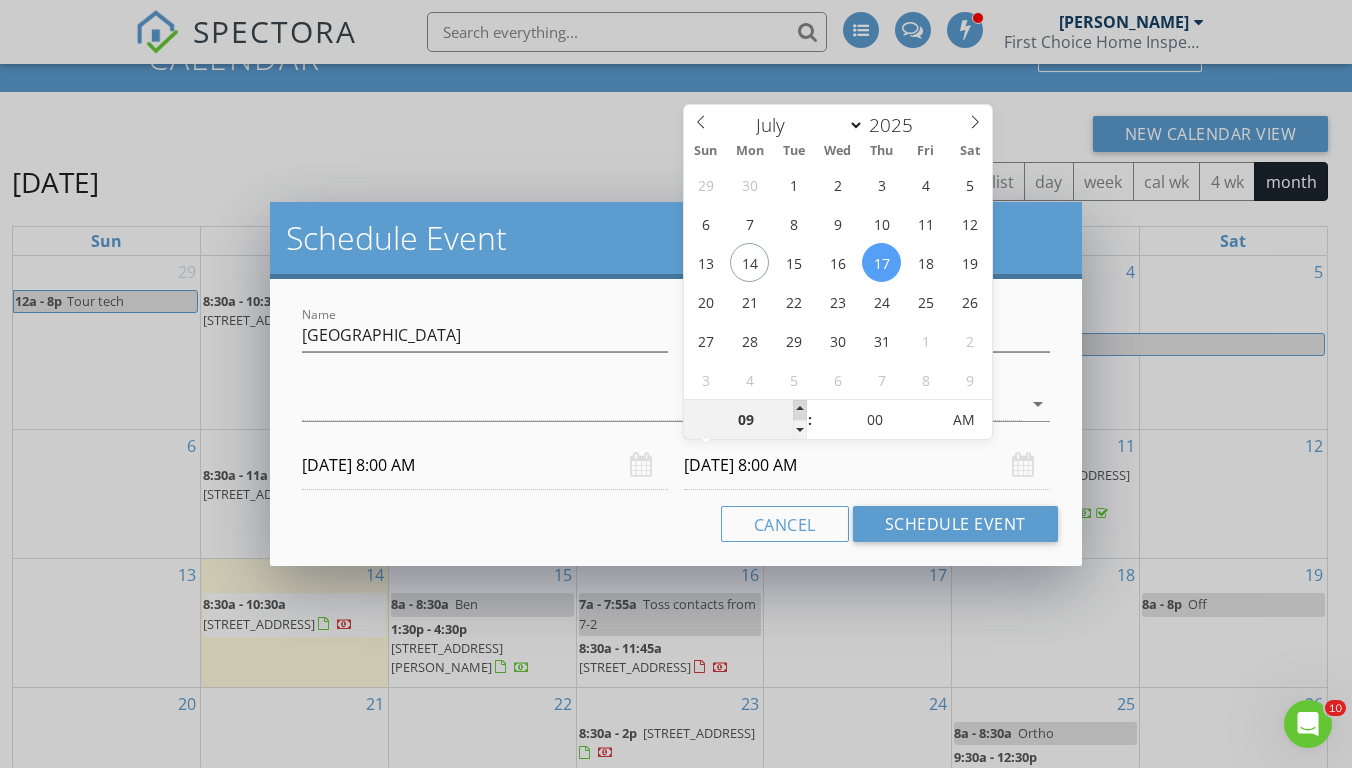 type on "07/17/2025 9:00 AM" 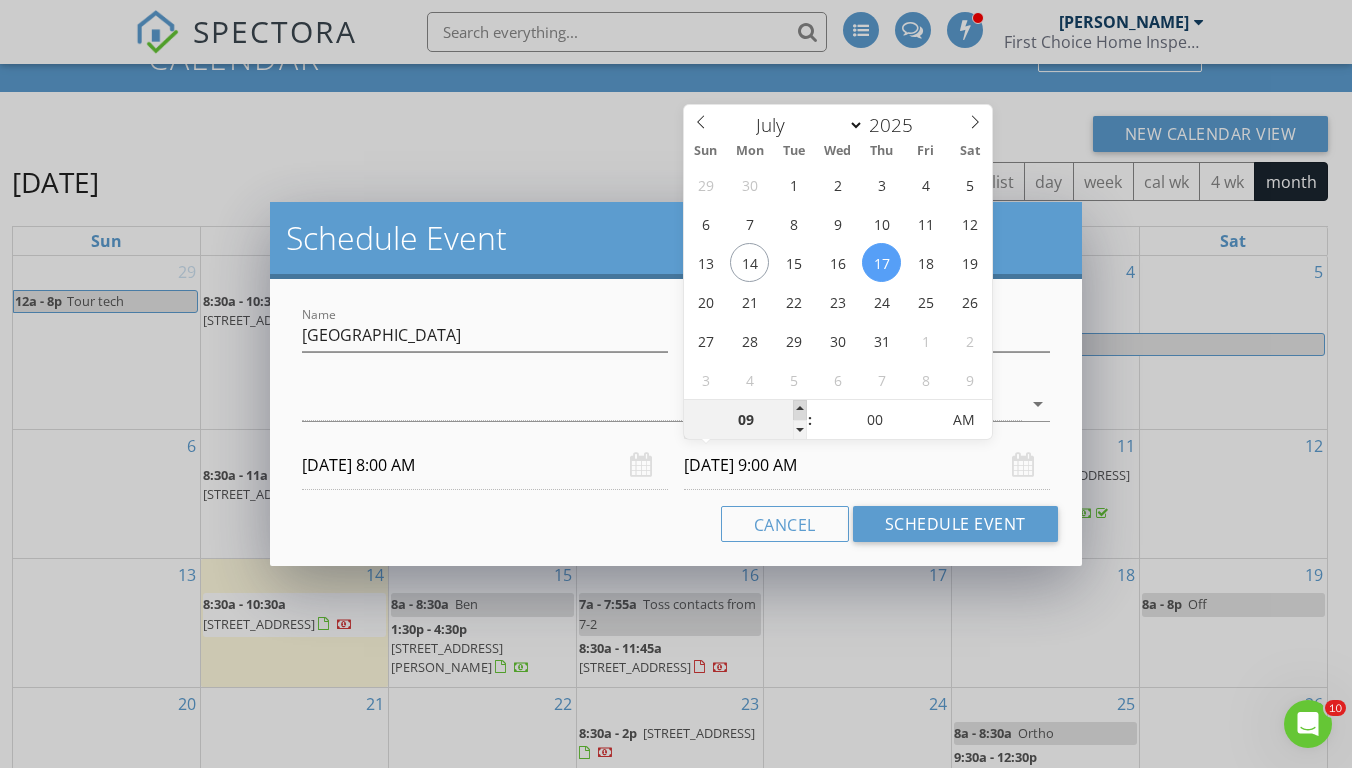 click at bounding box center (800, 410) 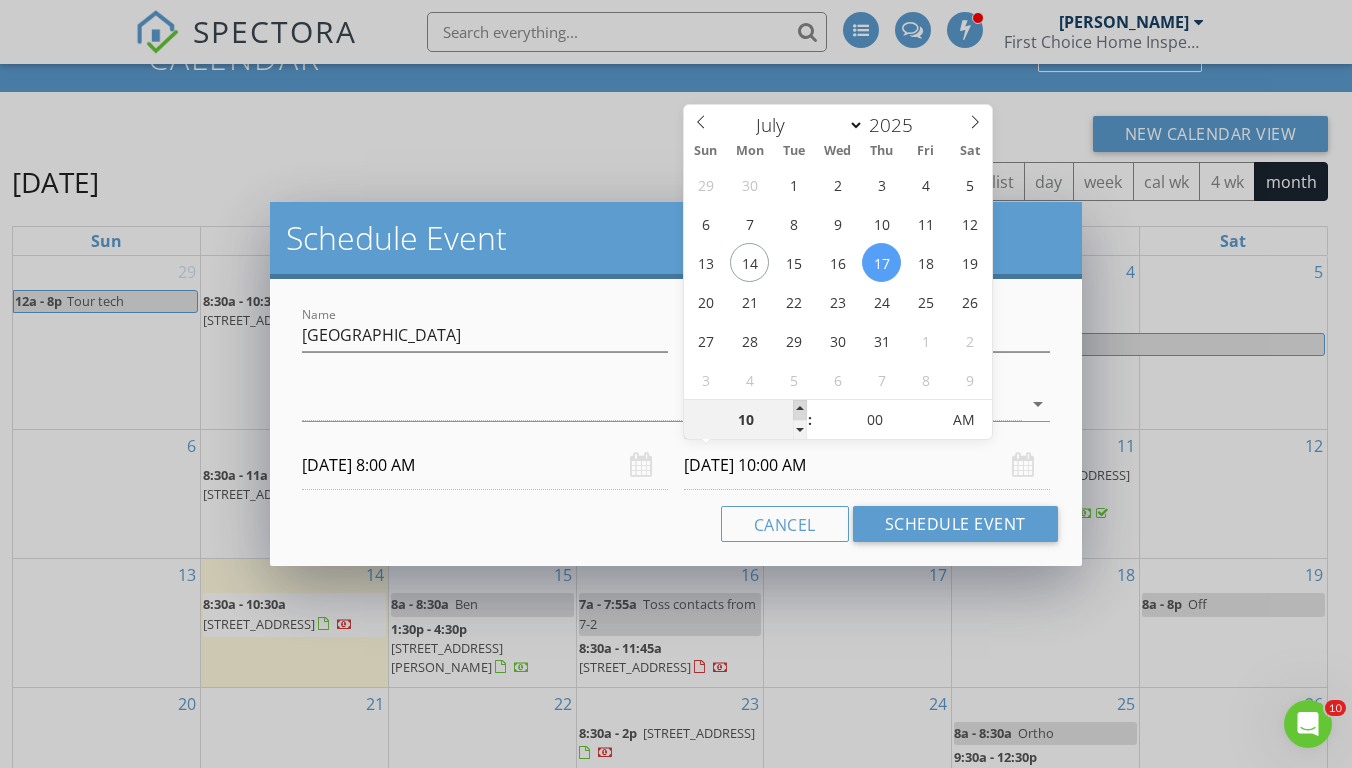 click at bounding box center [800, 410] 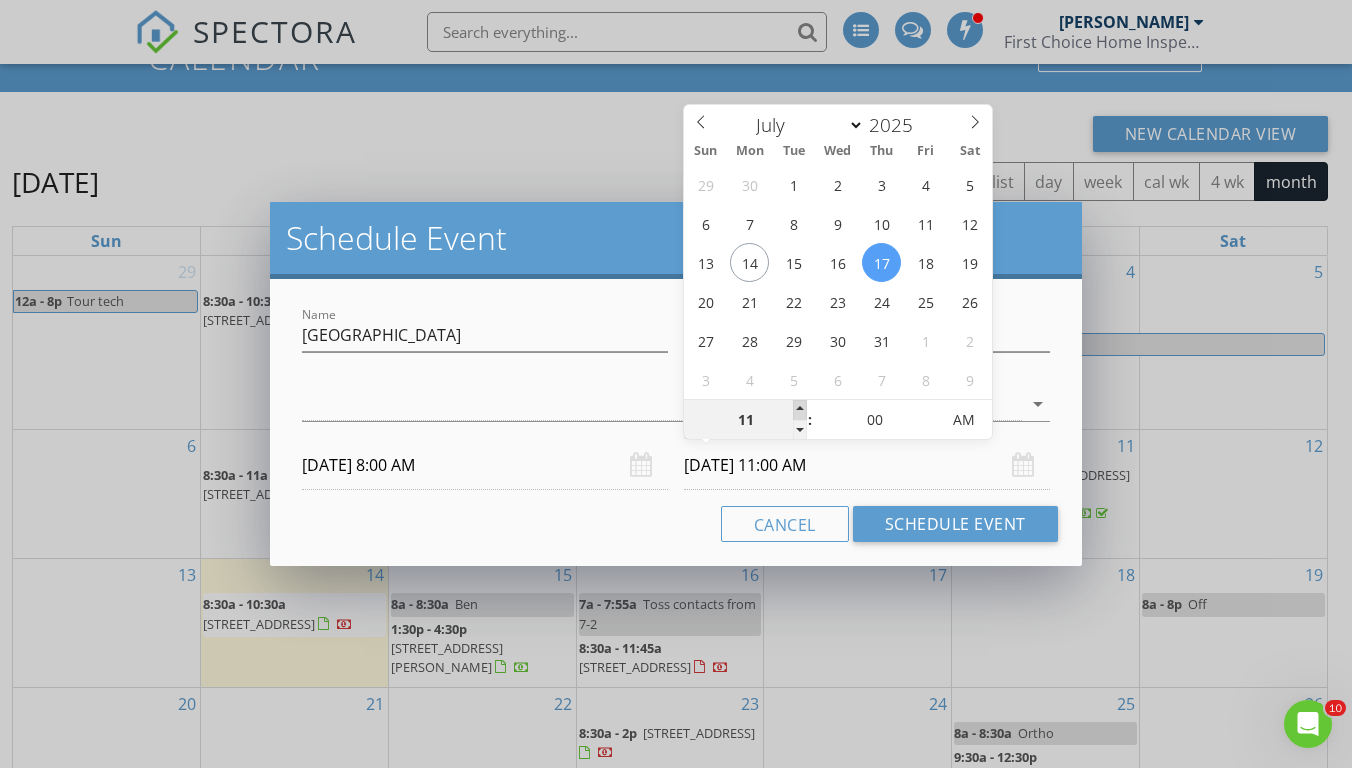 click at bounding box center [800, 410] 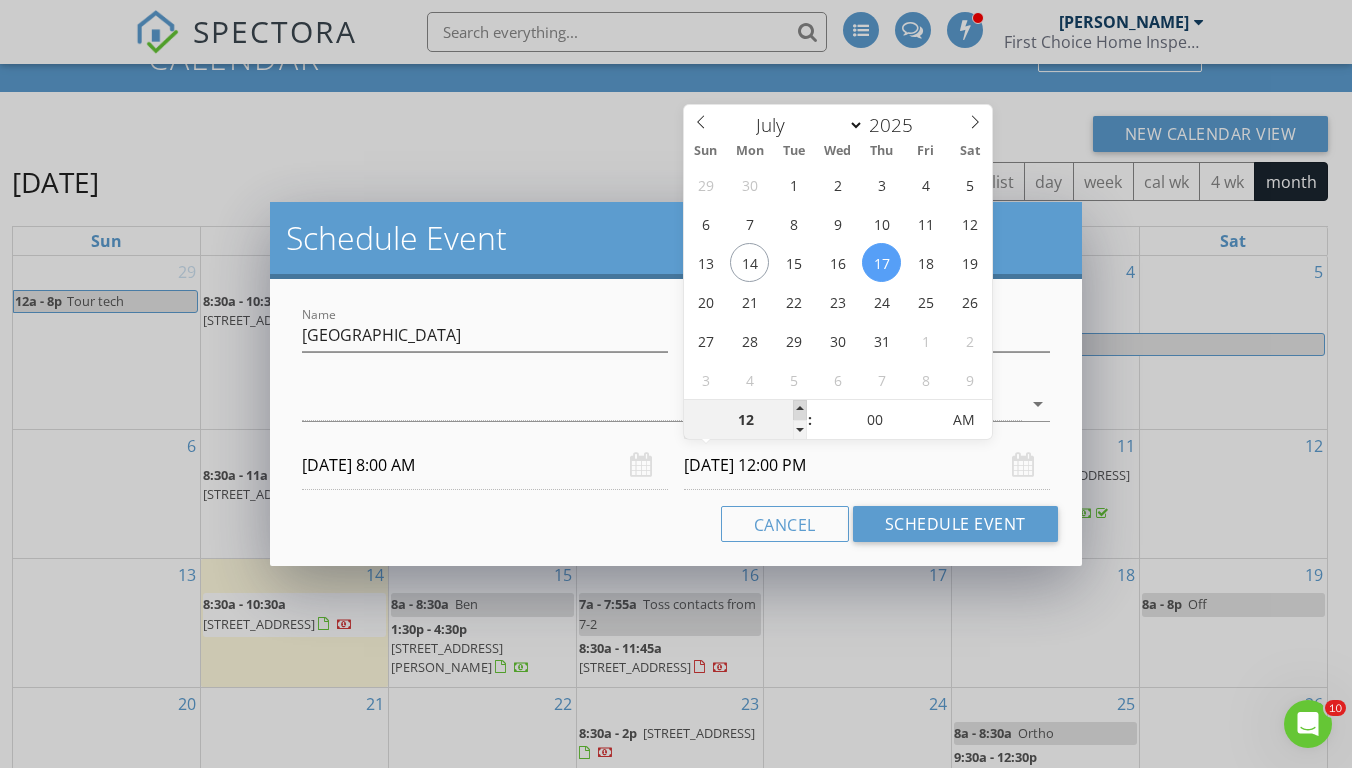 click at bounding box center (800, 410) 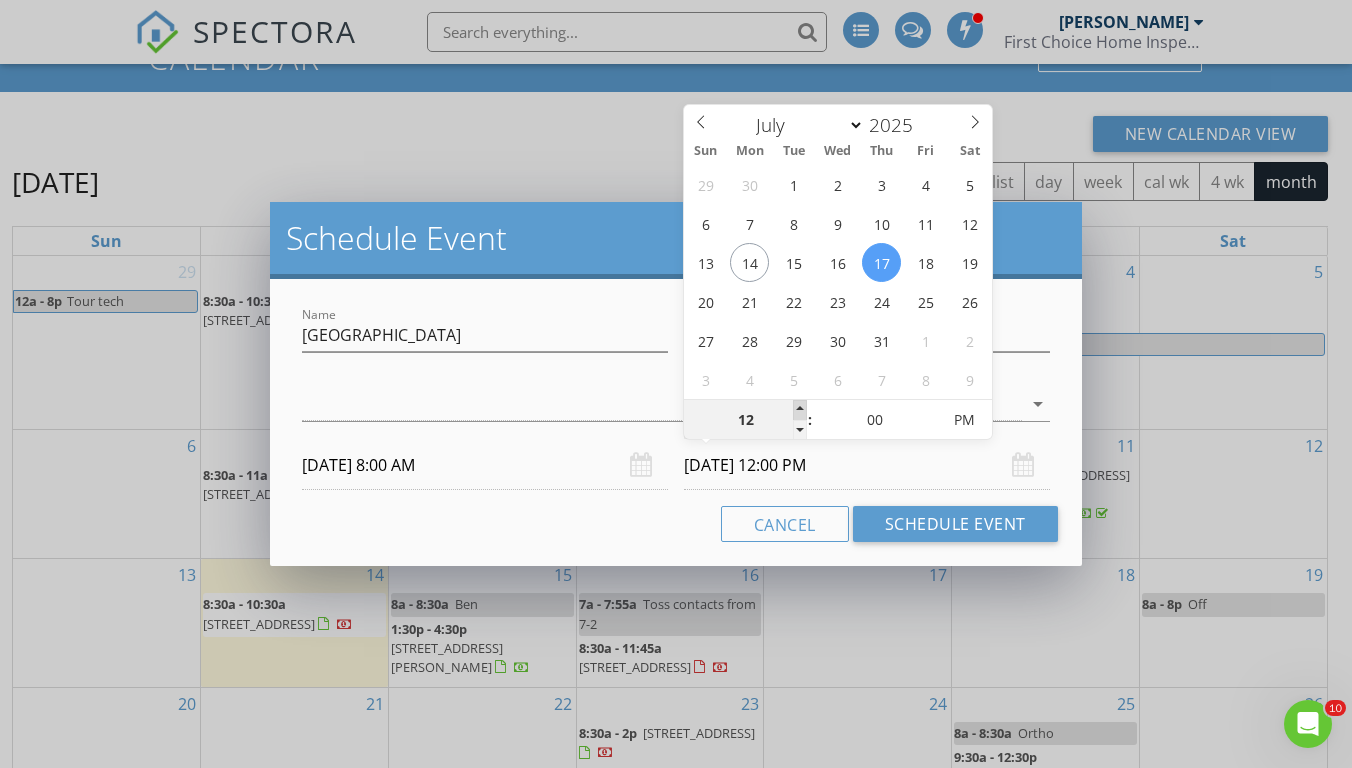 type on "01" 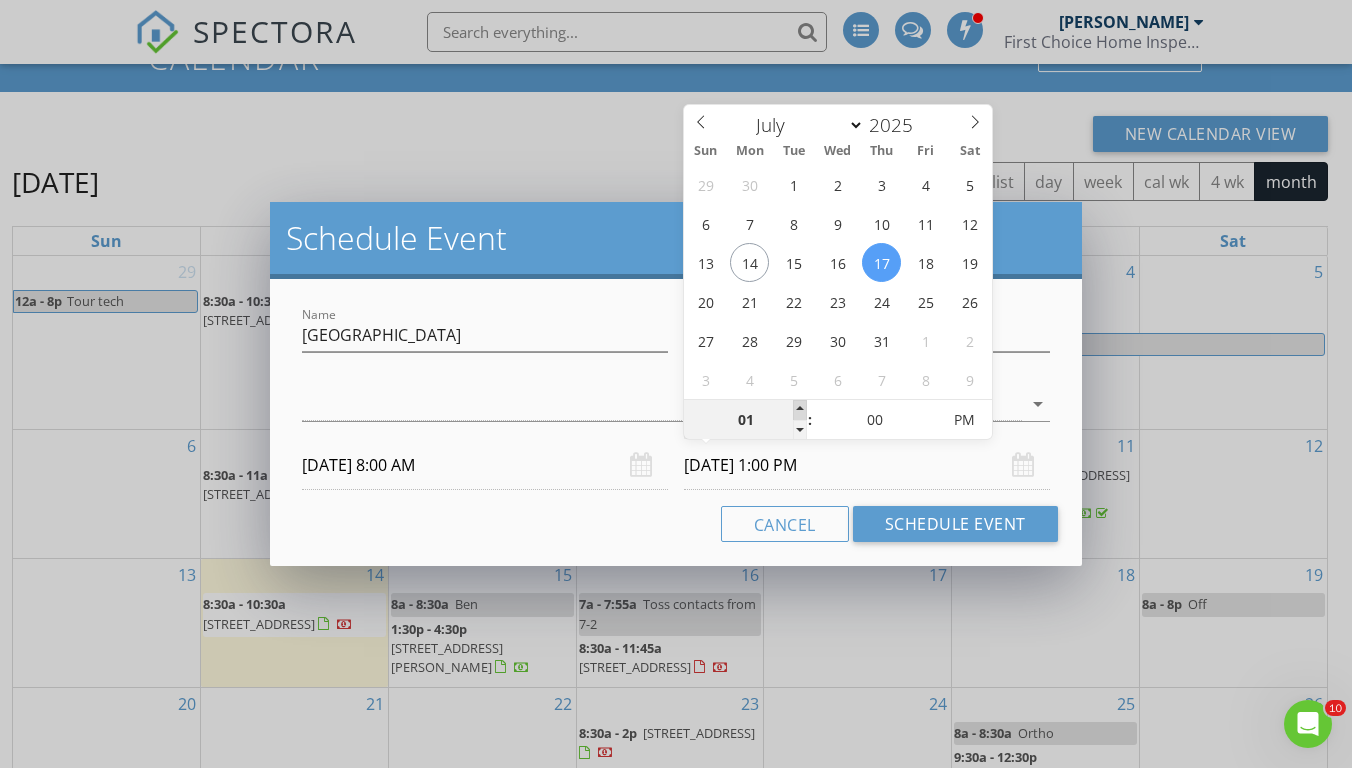 click at bounding box center (800, 410) 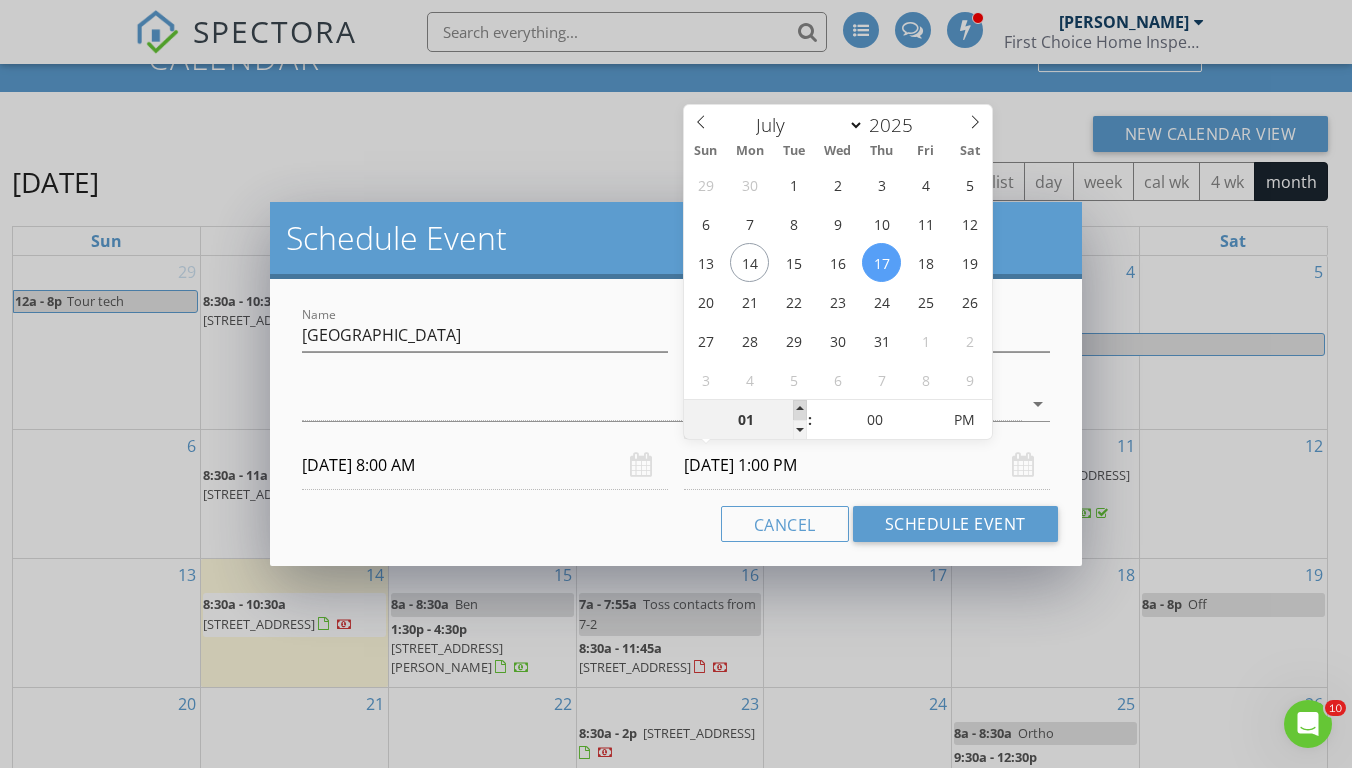 type on "02" 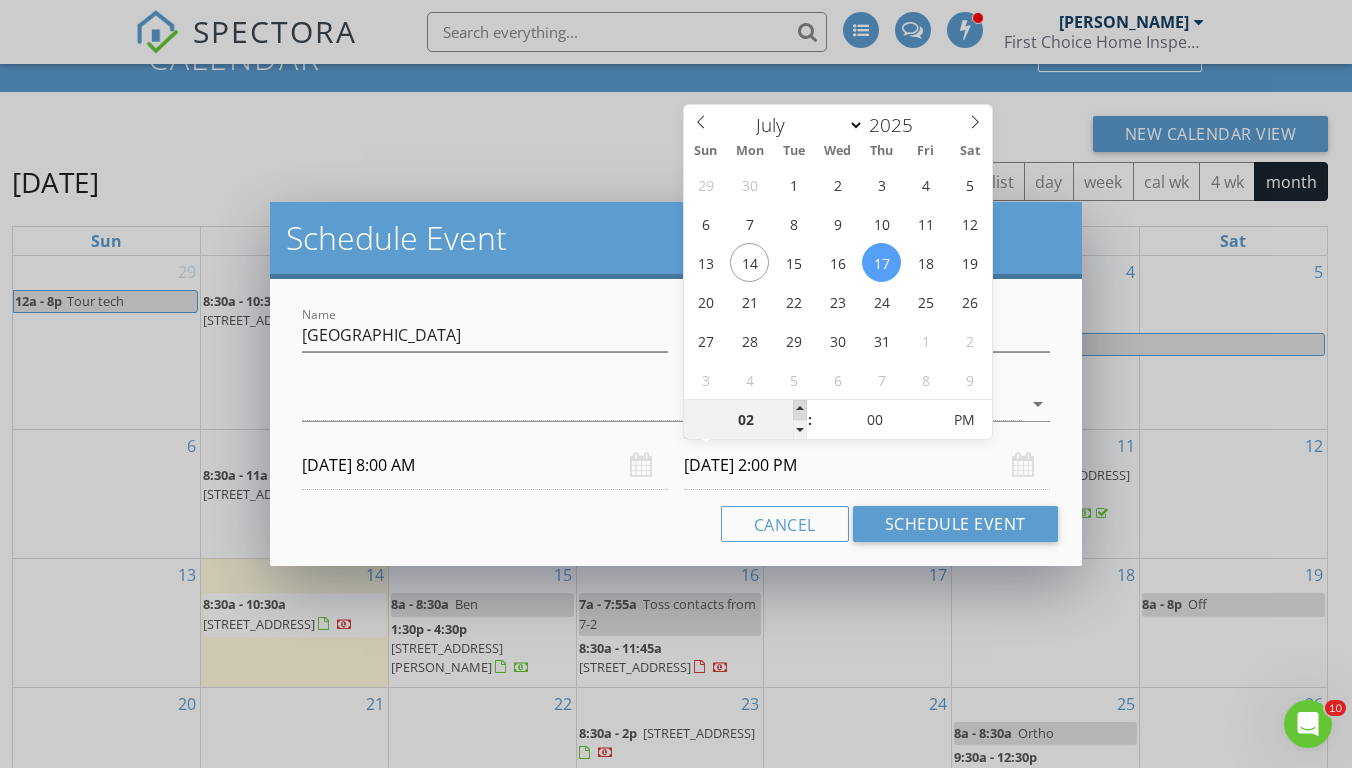 click at bounding box center (800, 410) 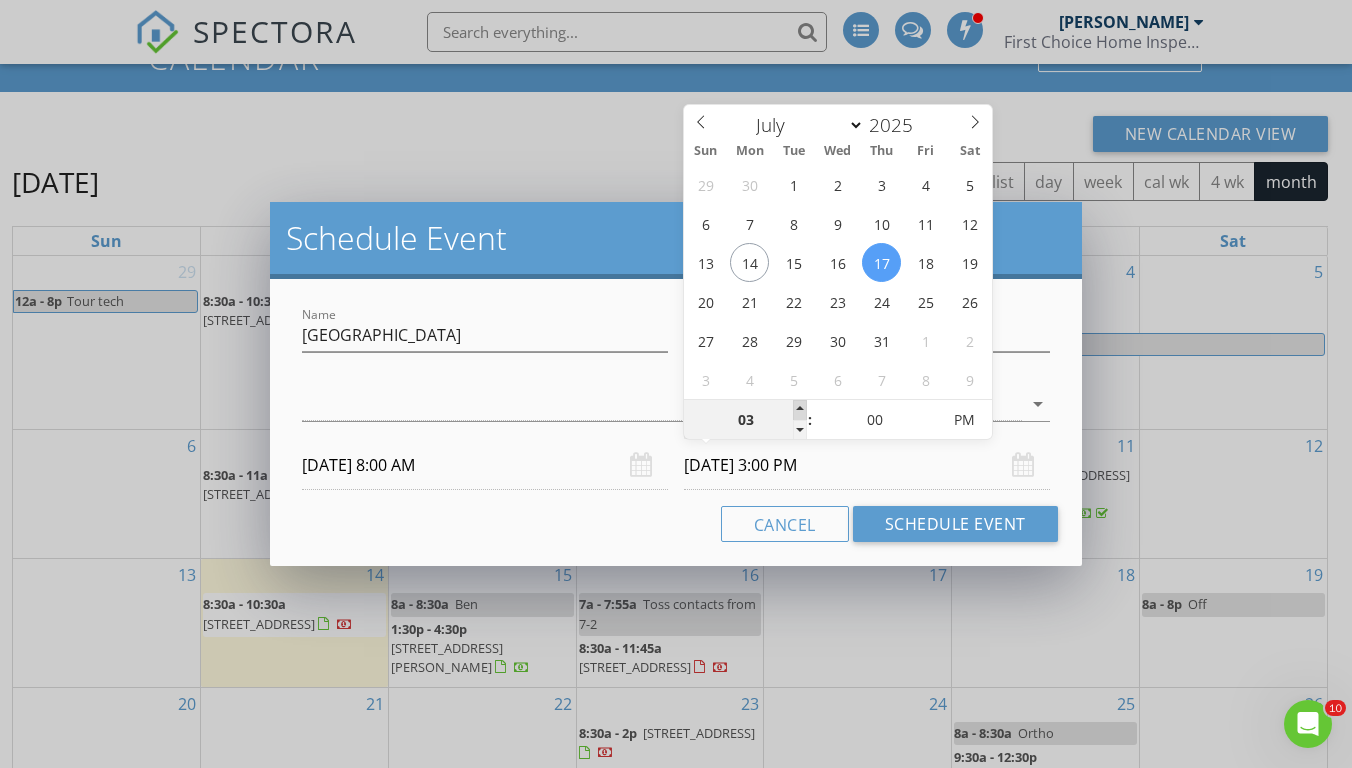 click at bounding box center (800, 410) 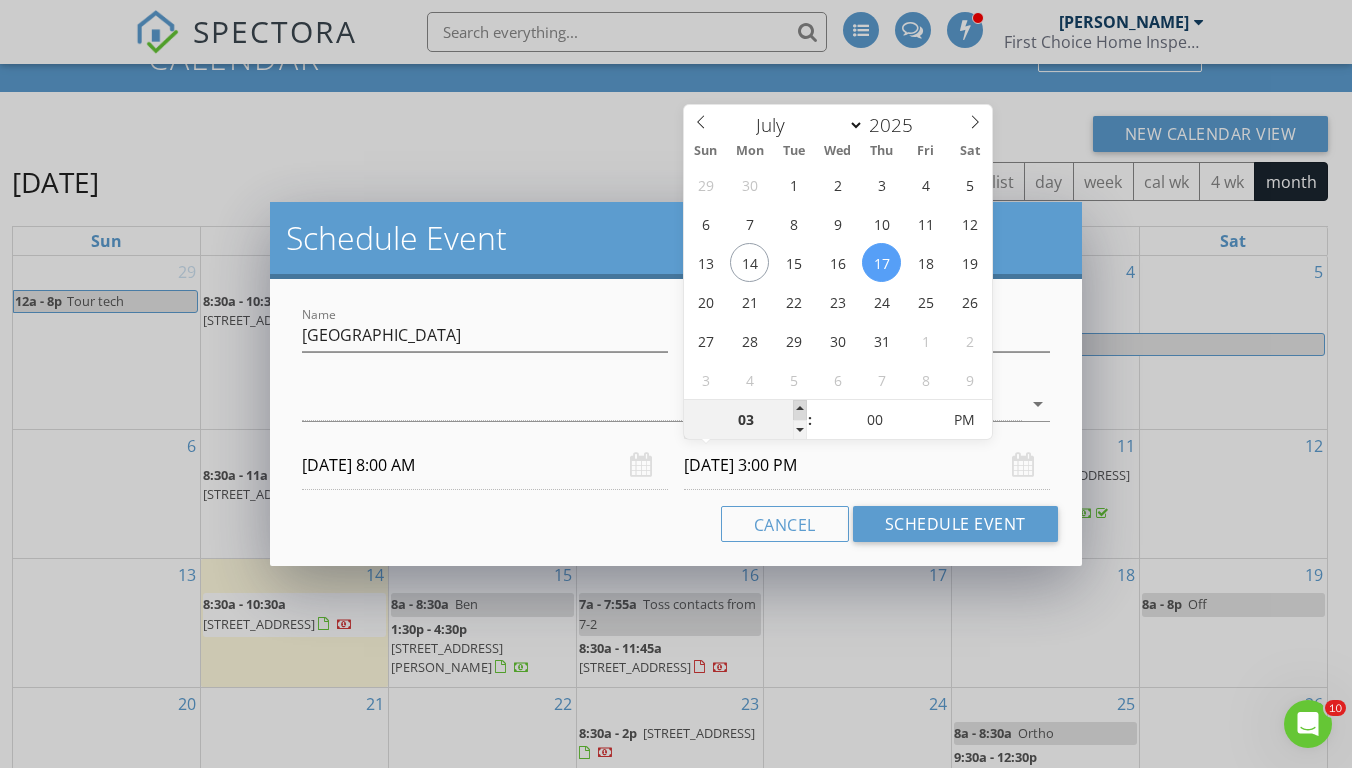 type on "04" 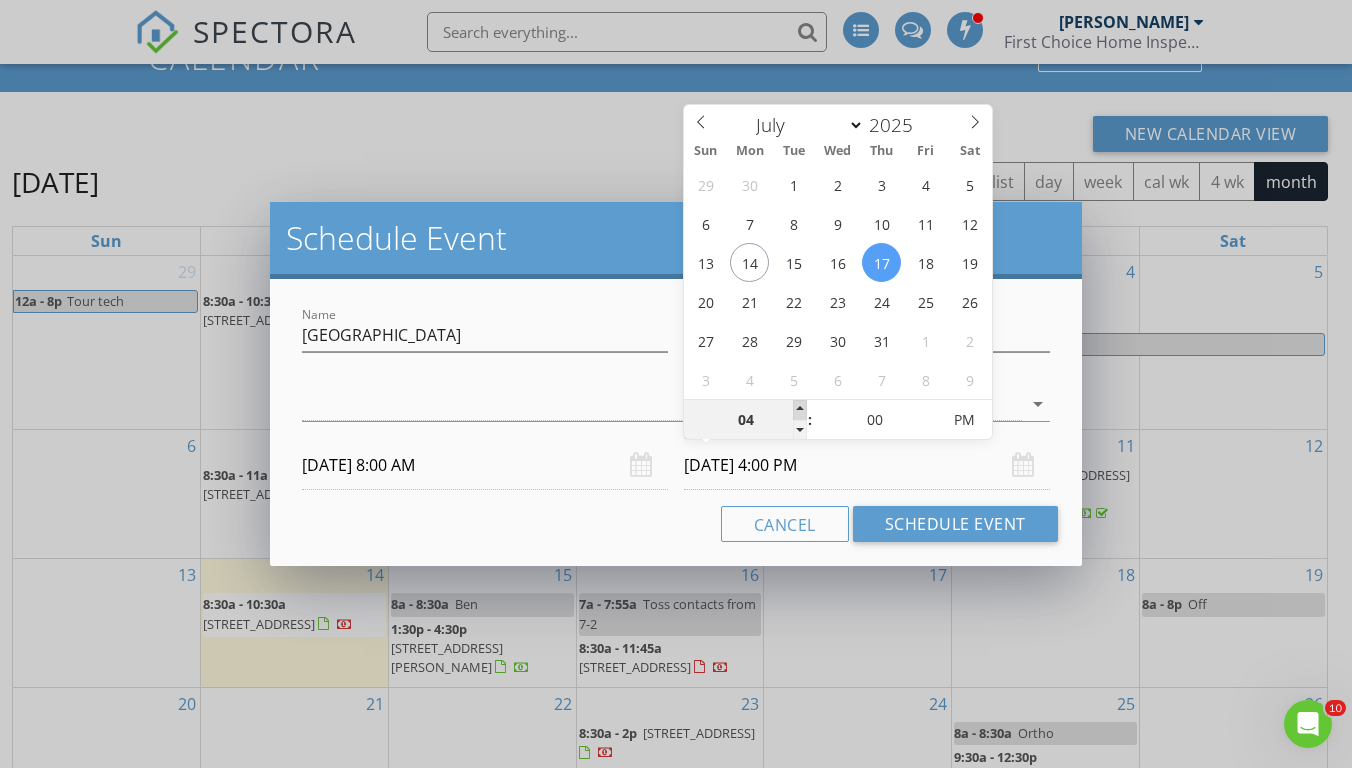 click at bounding box center [800, 410] 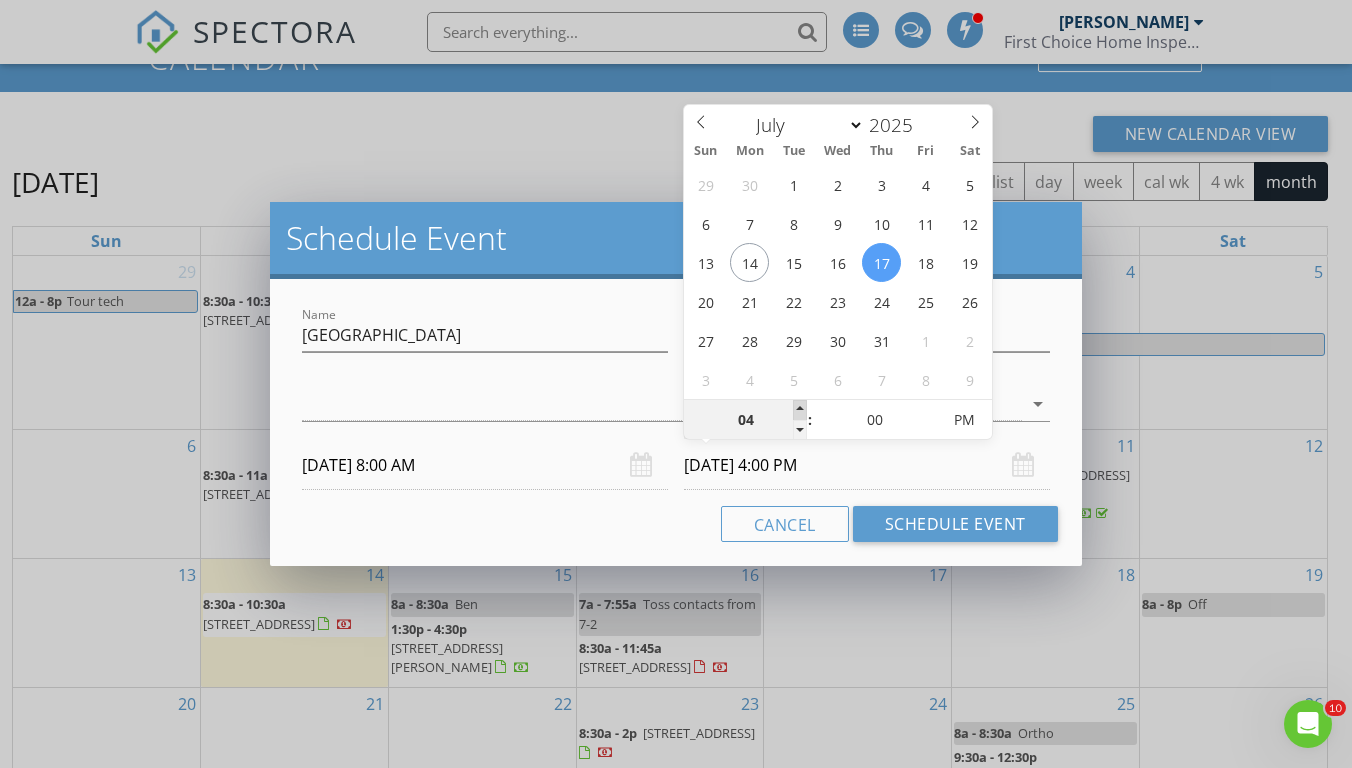 type on "05" 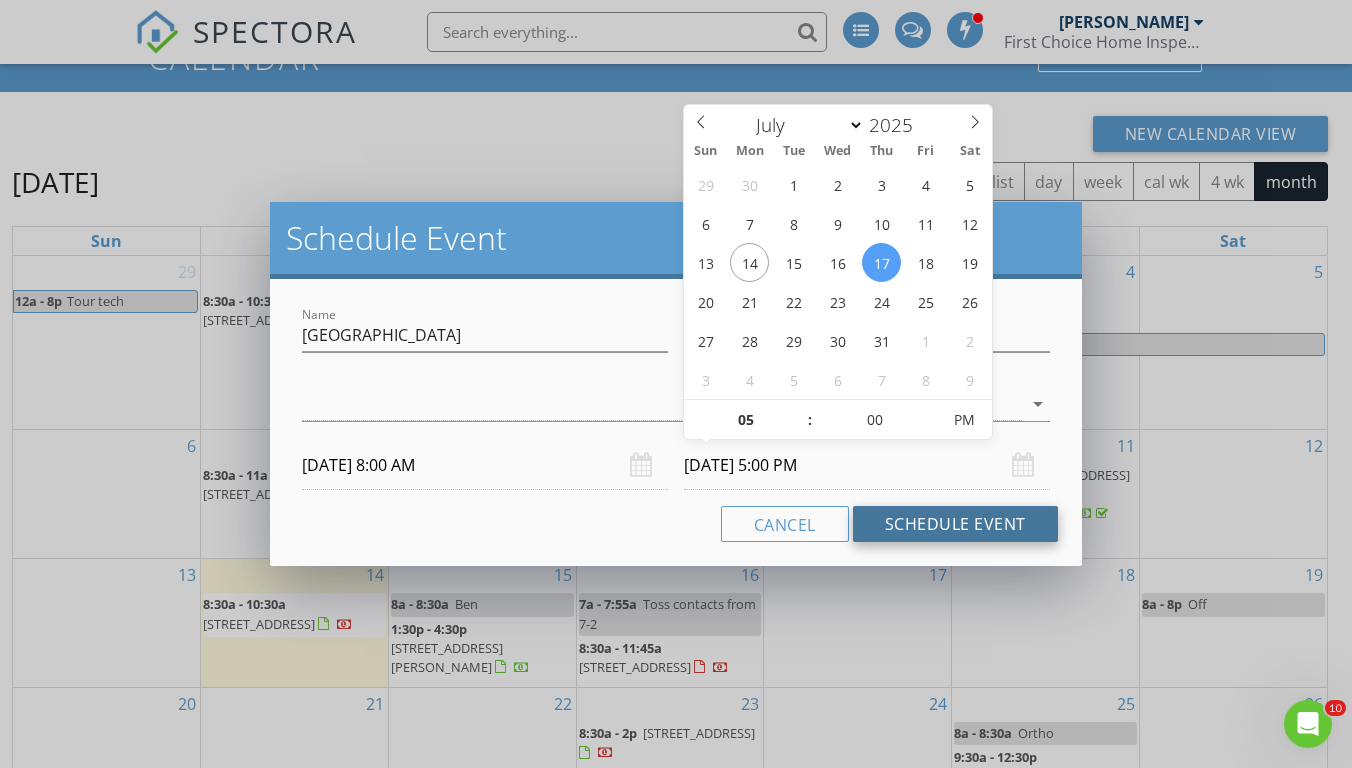click on "Schedule Event" at bounding box center [955, 524] 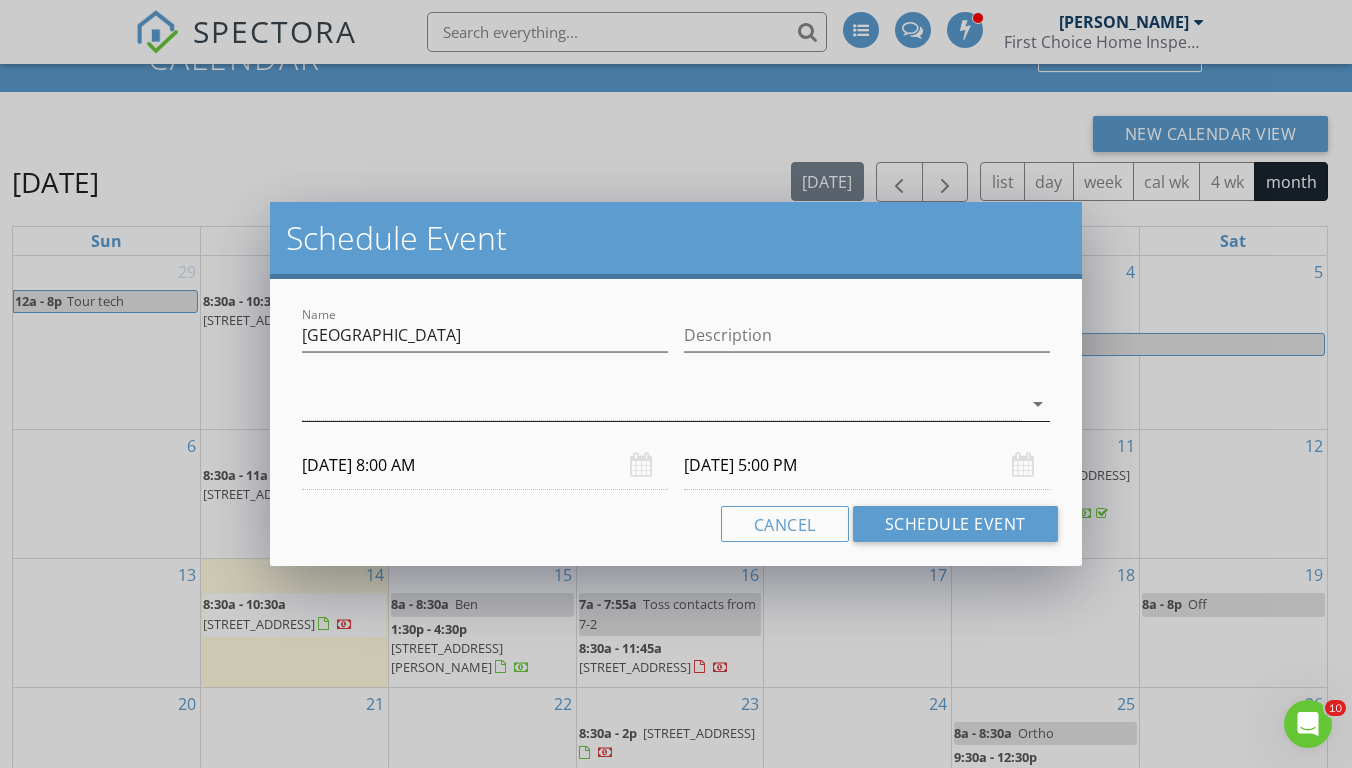 click at bounding box center [661, 404] 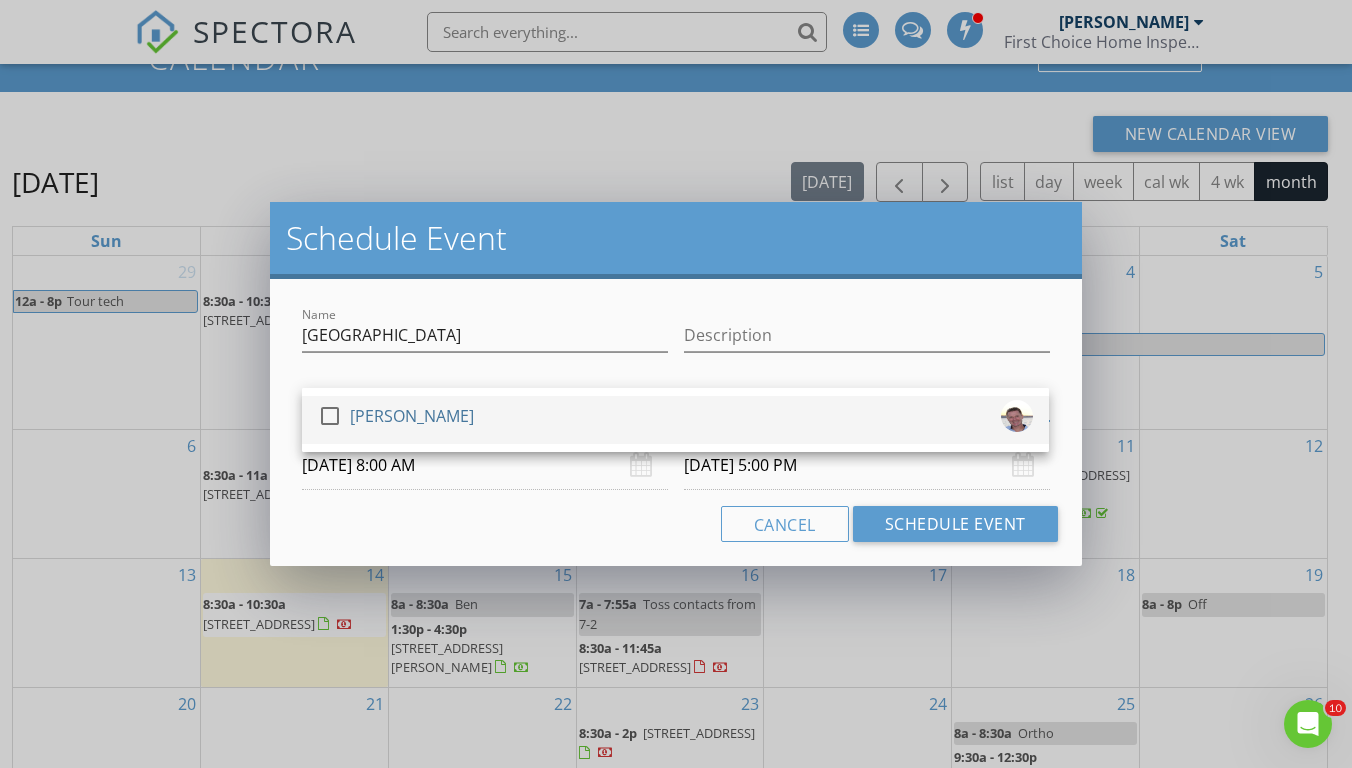 click on "check_box_outline_blank   Tyler Mittendorf" at bounding box center [675, 420] 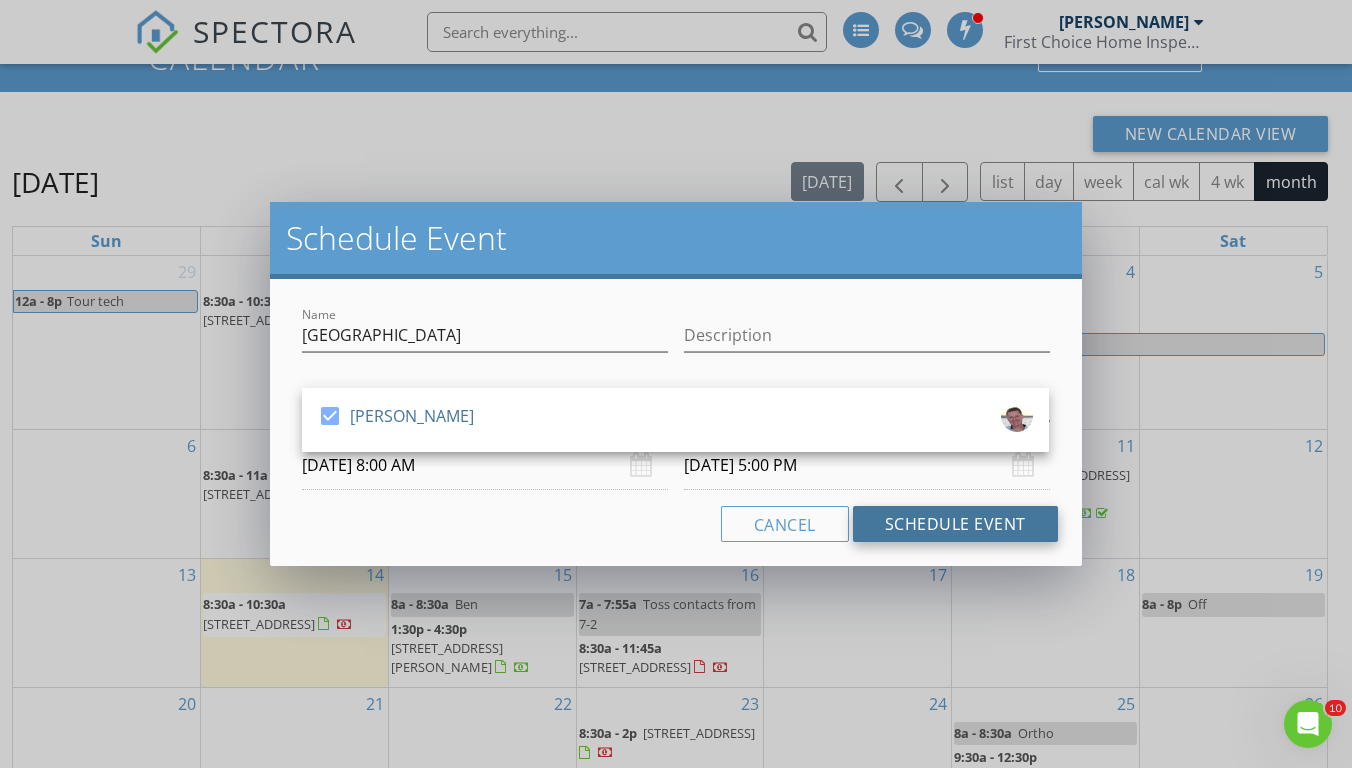 click on "Schedule Event" at bounding box center [955, 524] 